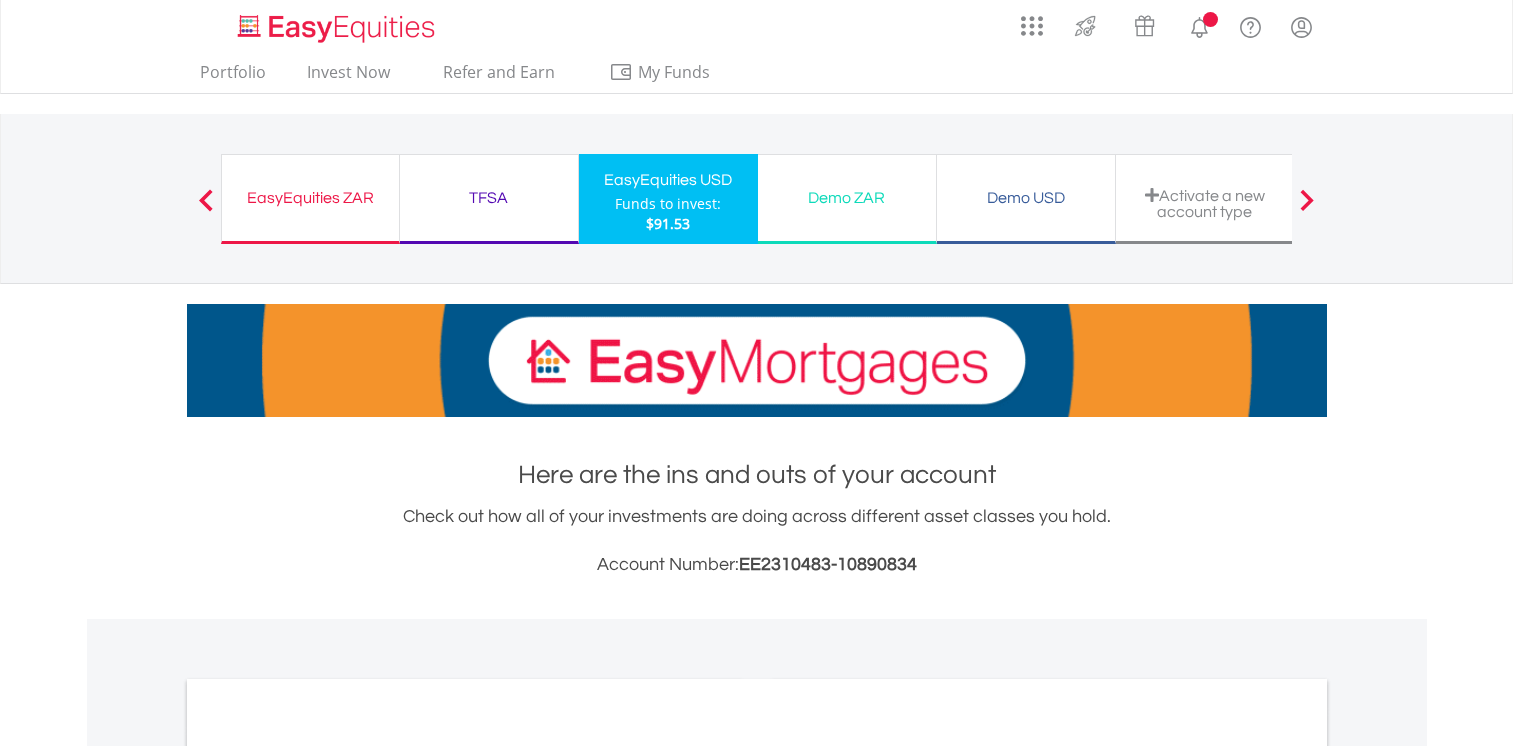 scroll, scrollTop: 0, scrollLeft: 0, axis: both 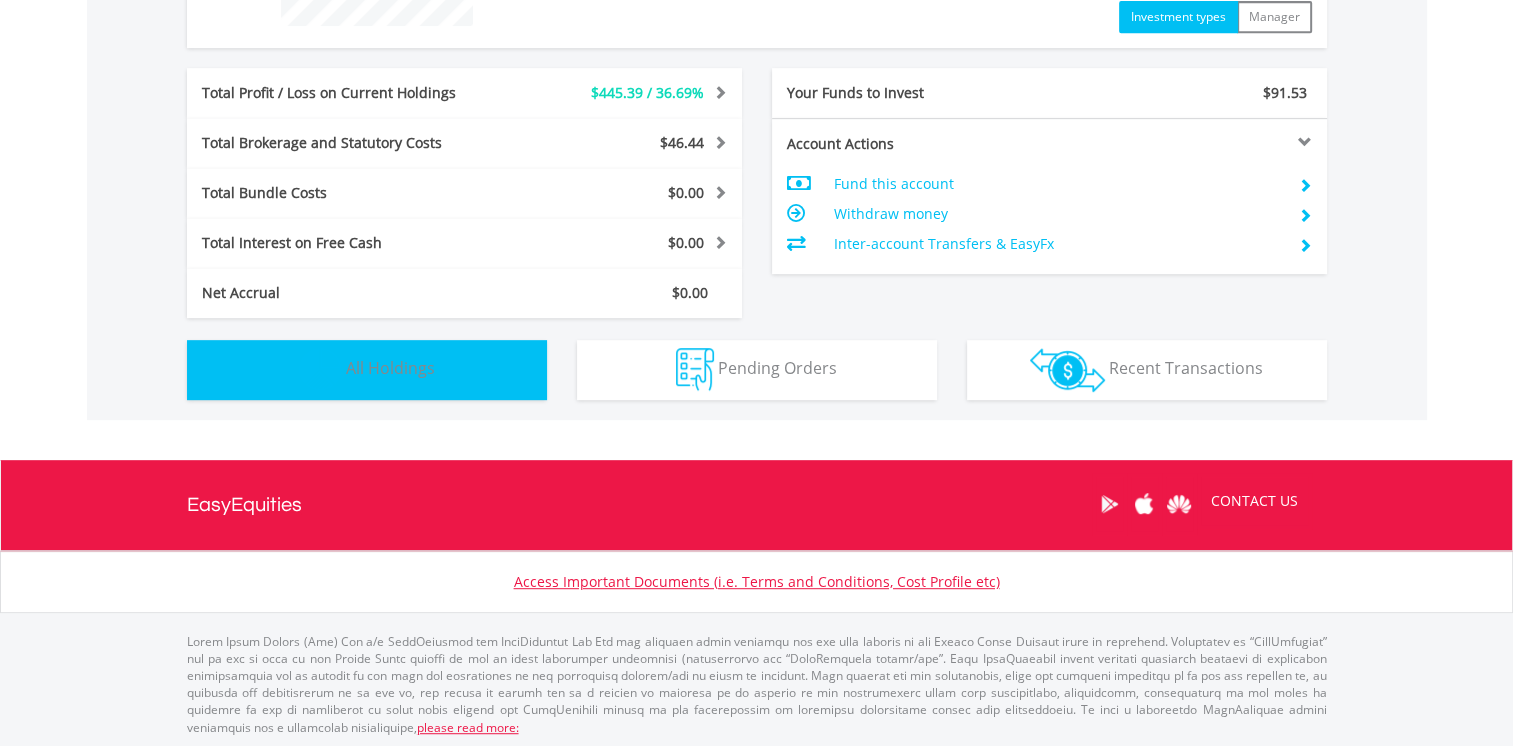 click on "All Holdings" at bounding box center [390, 368] 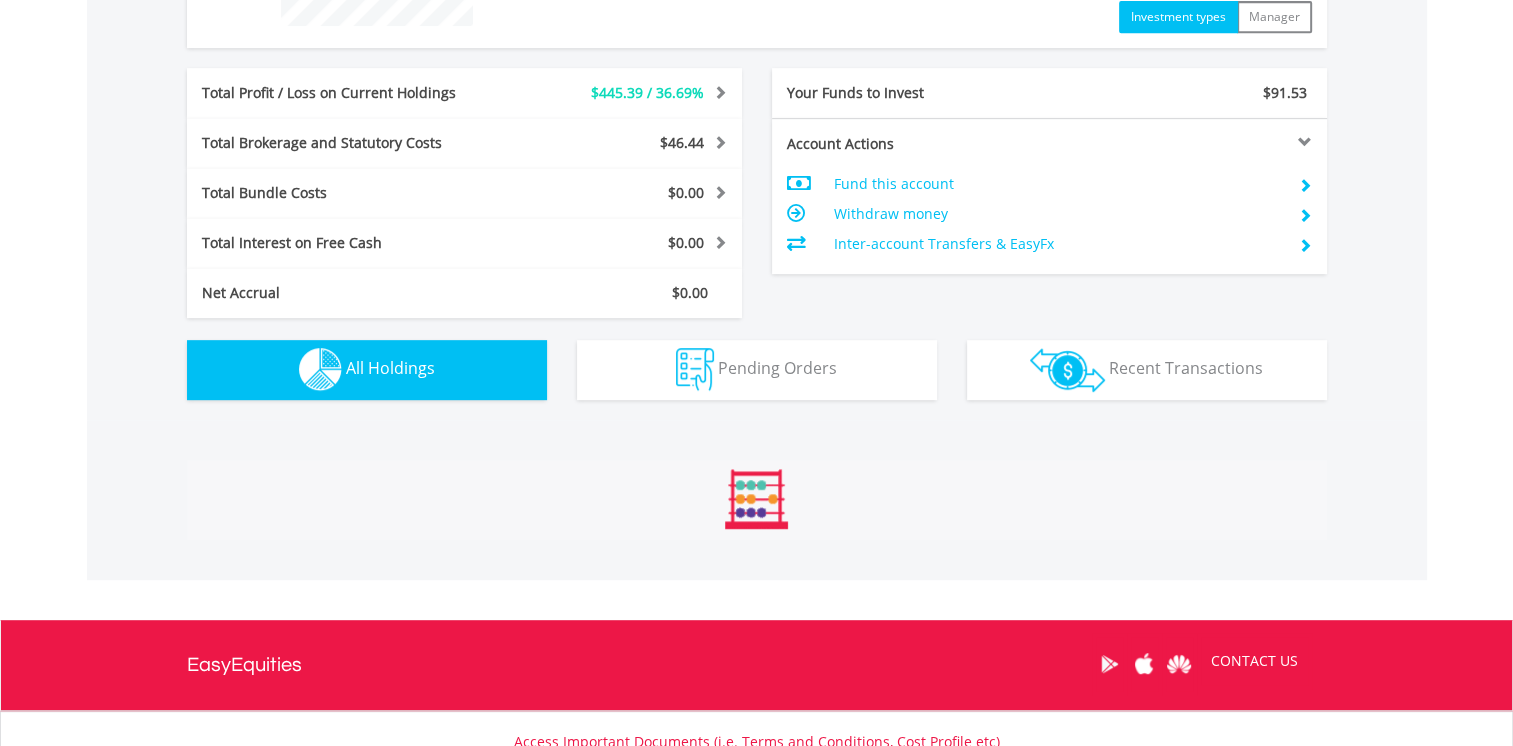 scroll, scrollTop: 1401, scrollLeft: 0, axis: vertical 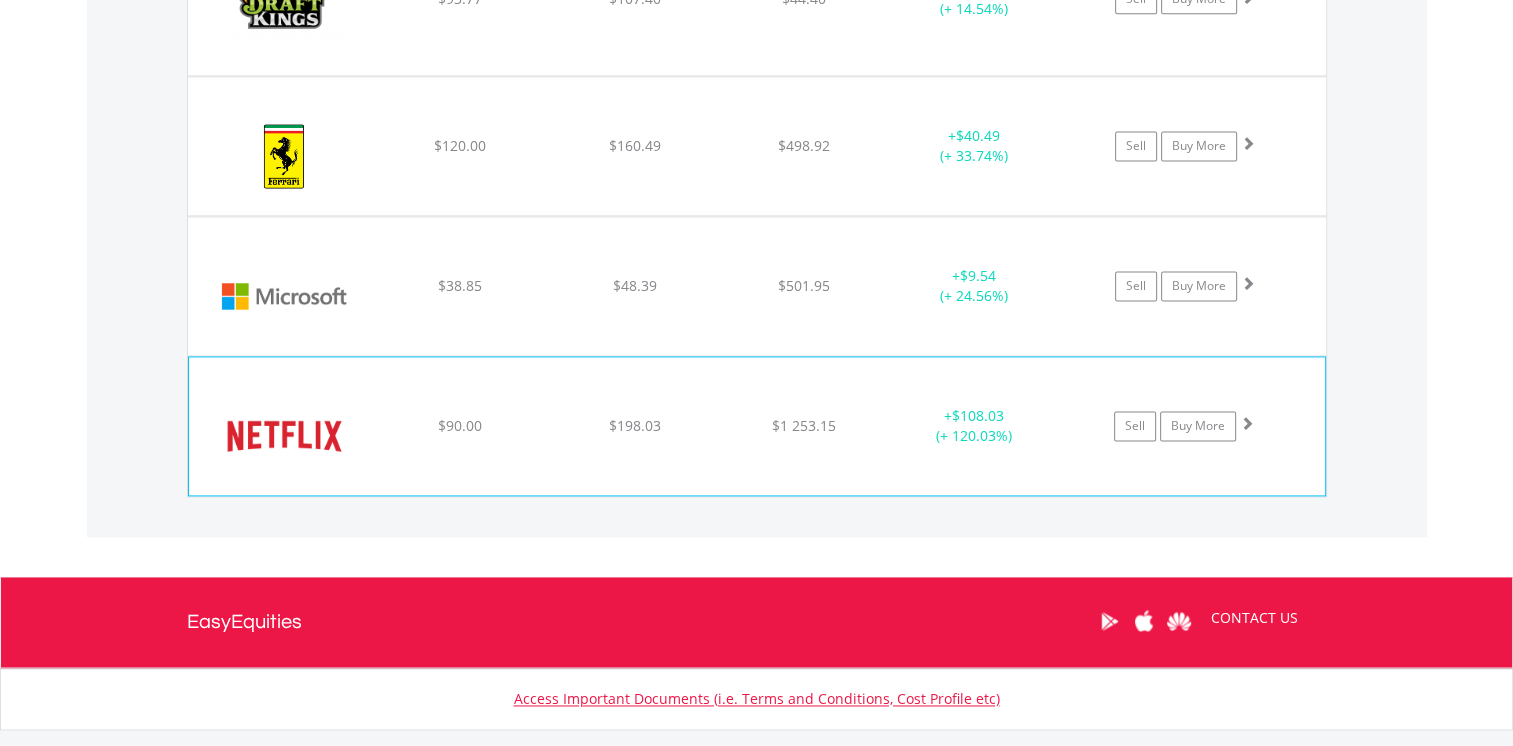 click on "﻿
Netflix Inc
$90.00
$198.03
$1 253.15
+  $108.03 (+ 120.03%)
Sell
Buy More" at bounding box center (757, -1177) 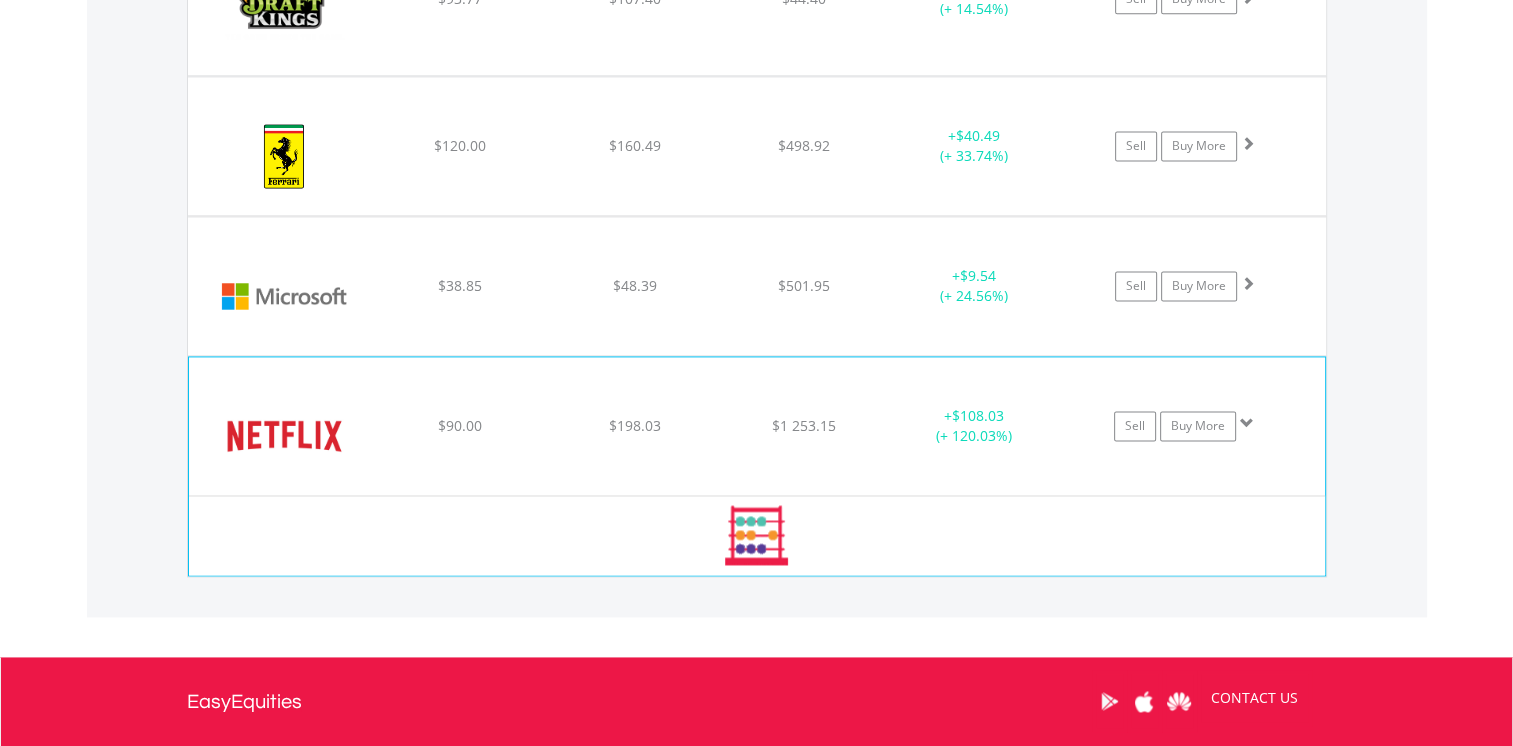 click on "﻿
Netflix Inc
$90.00
$198.03
$1 253.15
+  $108.03 (+ 120.03%)
Sell
Buy More" at bounding box center [757, -1177] 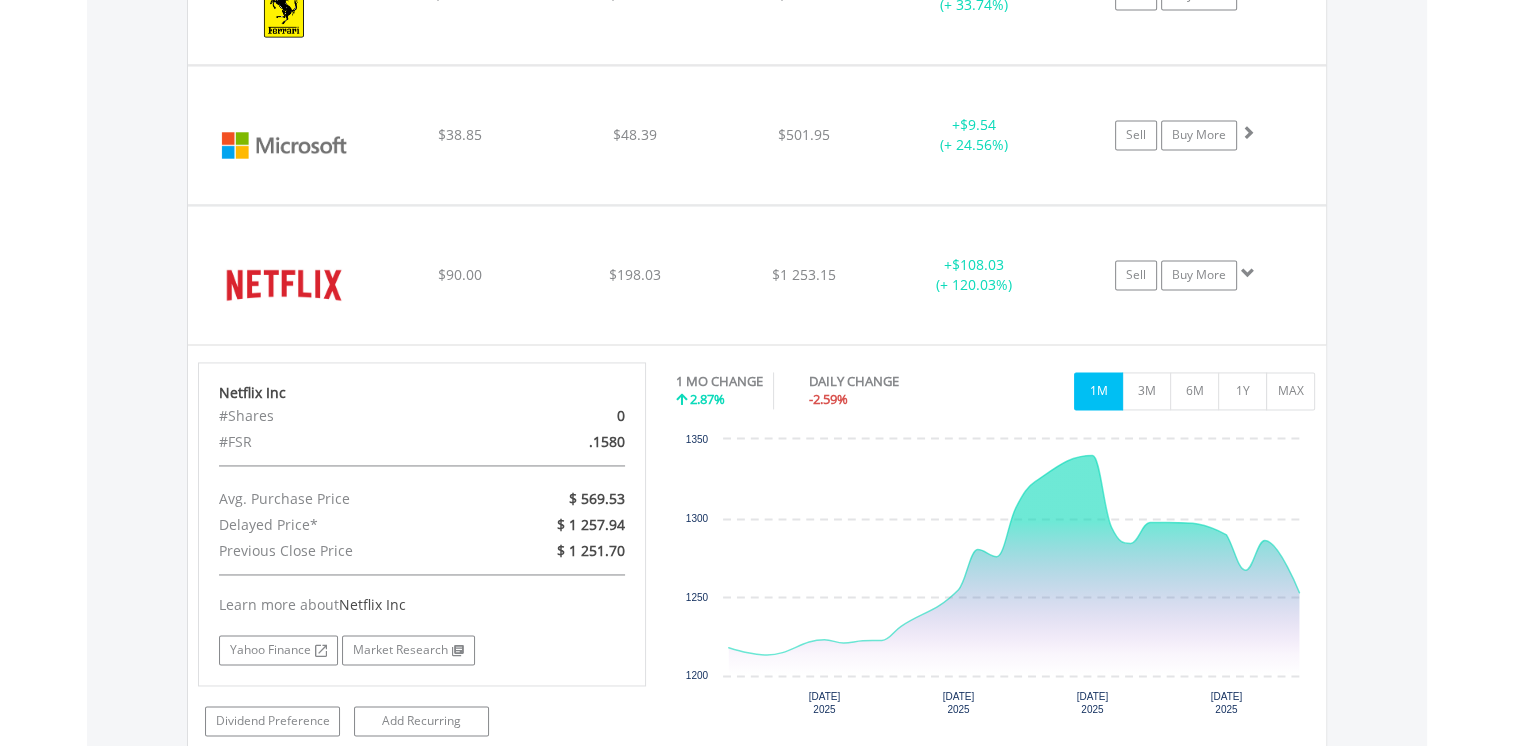 scroll, scrollTop: 2908, scrollLeft: 0, axis: vertical 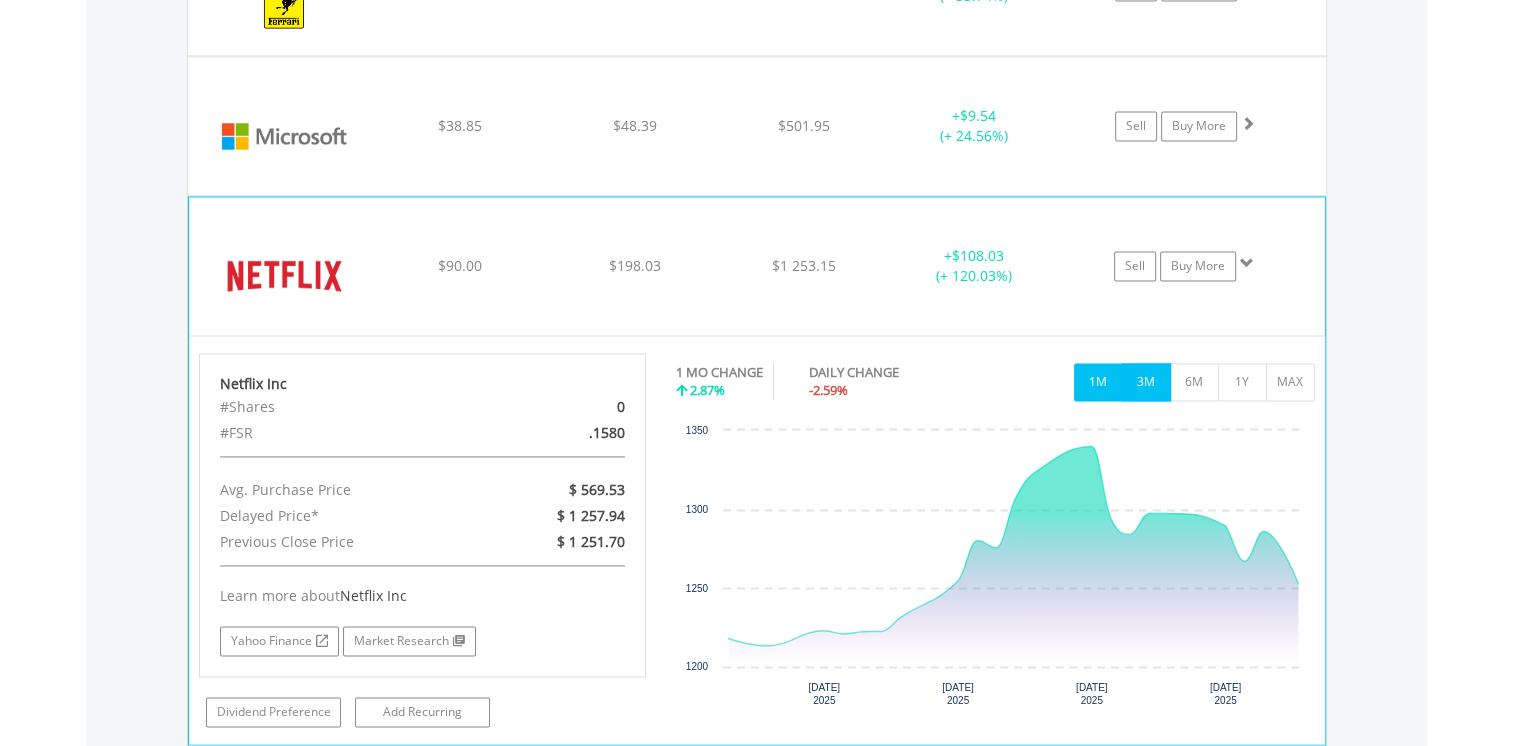 click on "3M" at bounding box center [1146, 382] 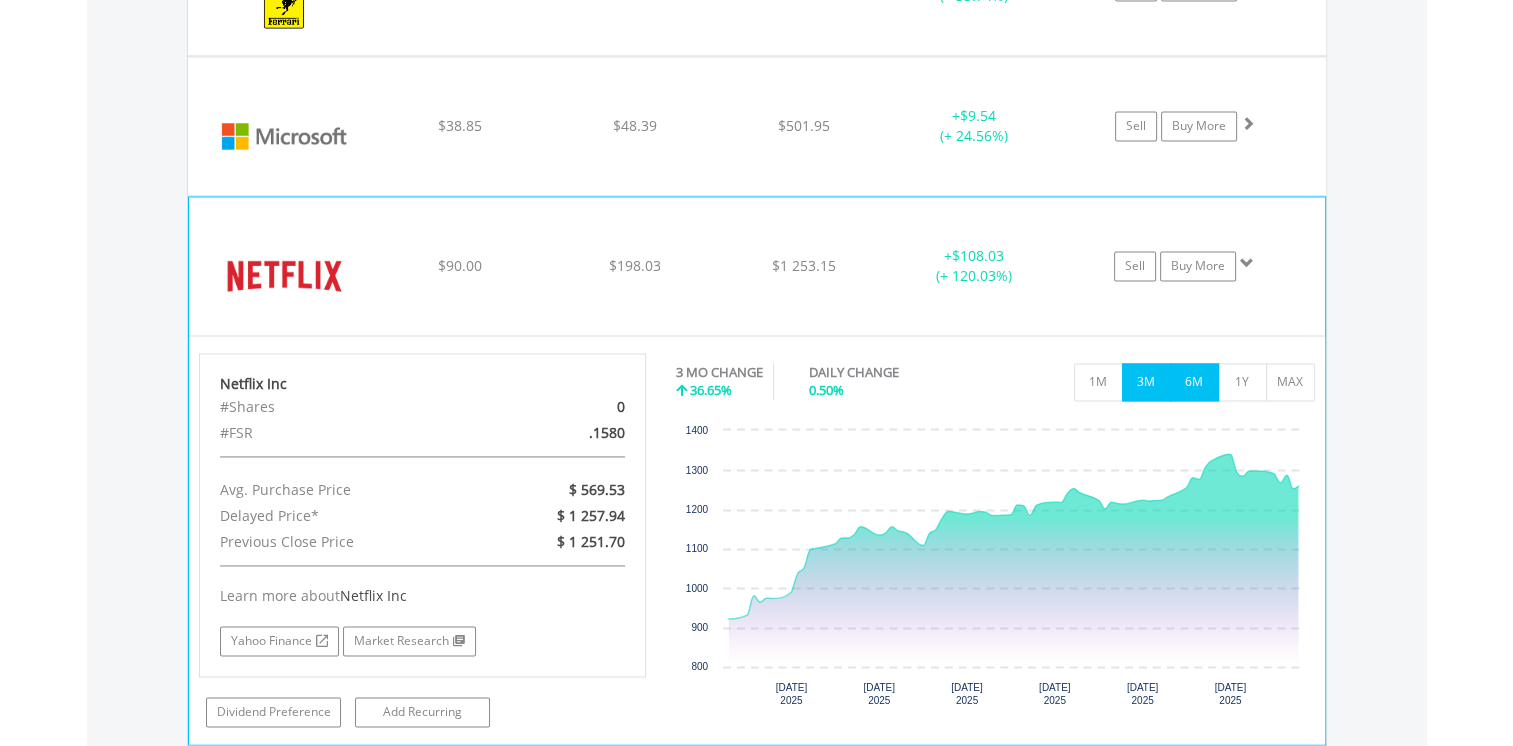 click on "6M" at bounding box center (1194, 382) 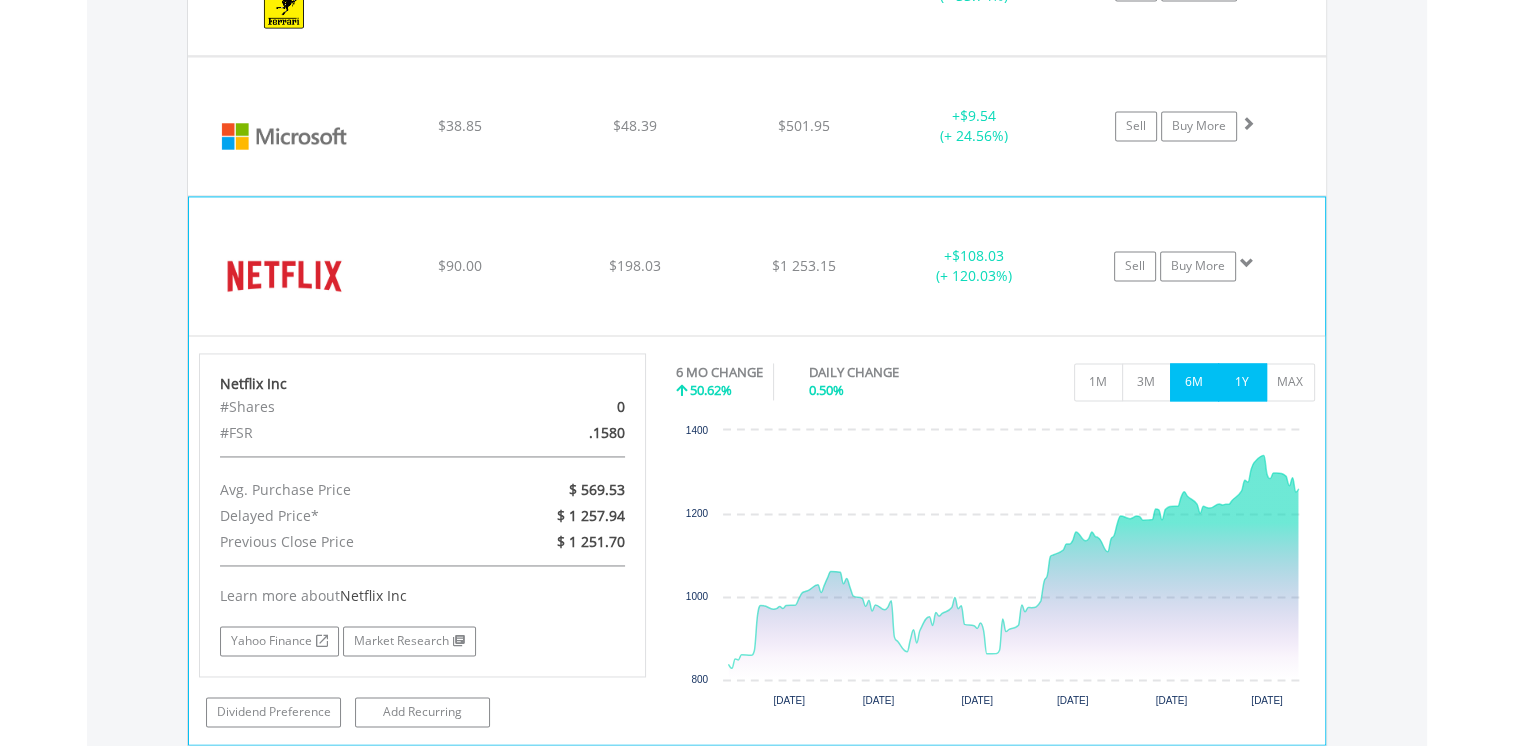 click on "1Y" at bounding box center (1242, 382) 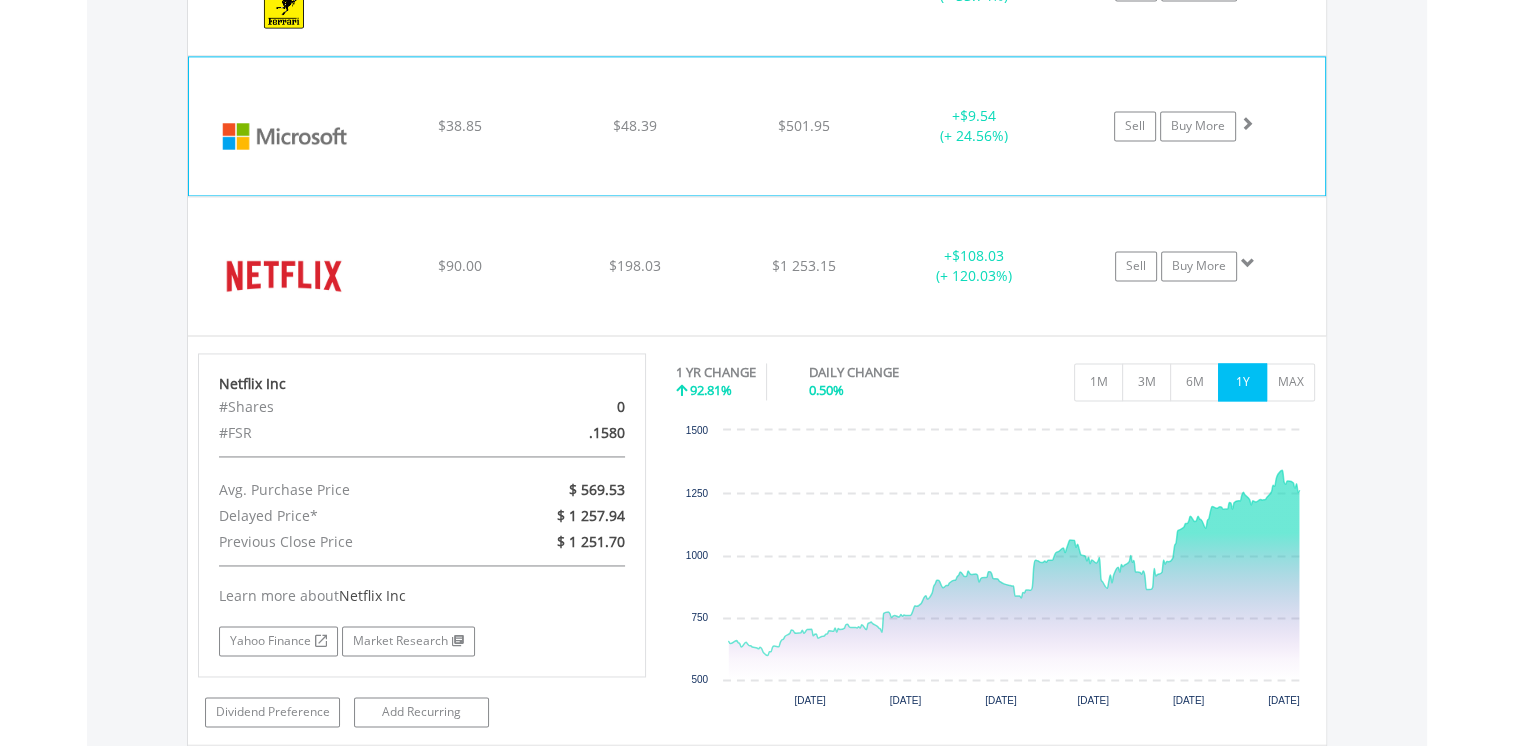 click on "$501.95" at bounding box center (804, -1337) 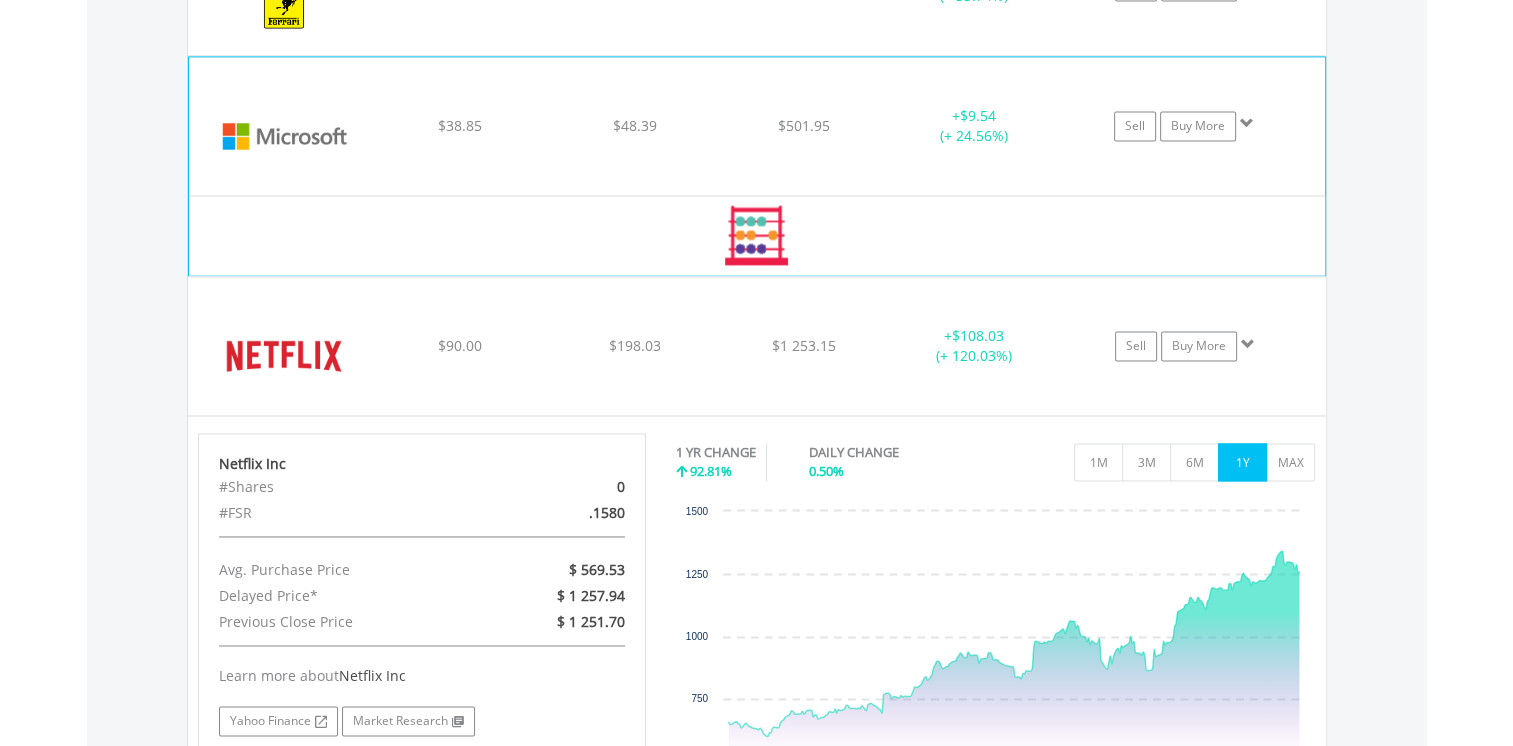 click on "$501.95" at bounding box center [804, -1337] 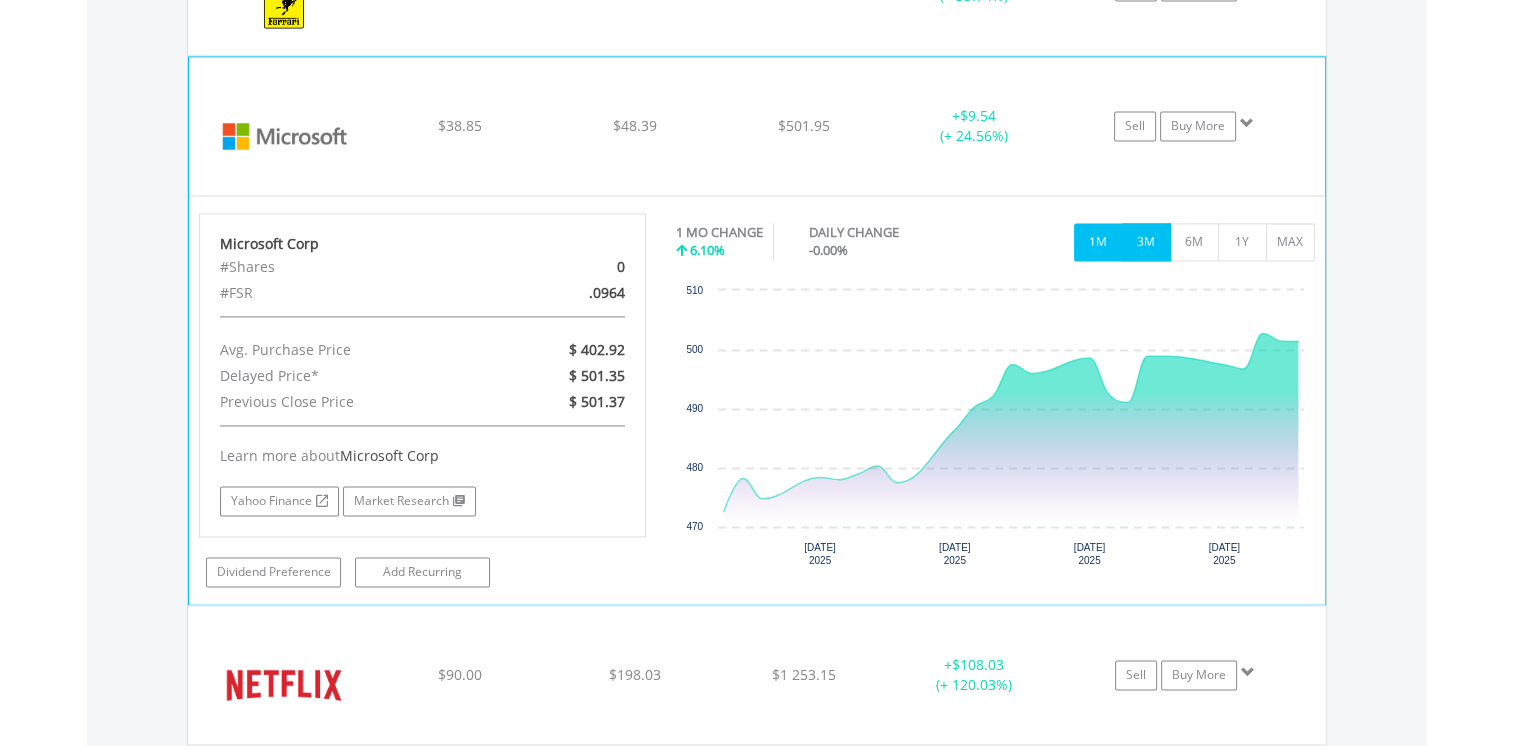 click on "3M" at bounding box center [1146, 242] 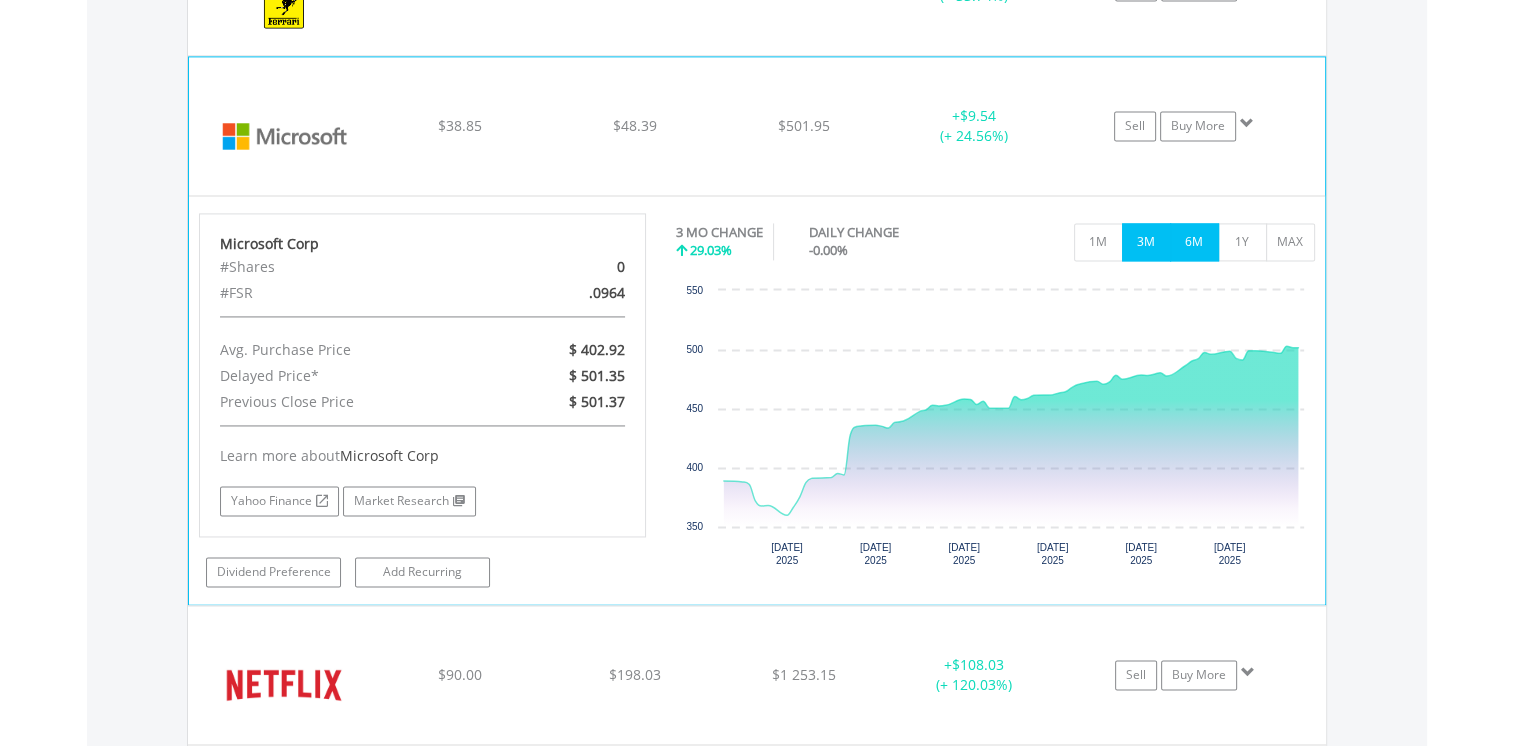 click on "6M" at bounding box center (1194, 242) 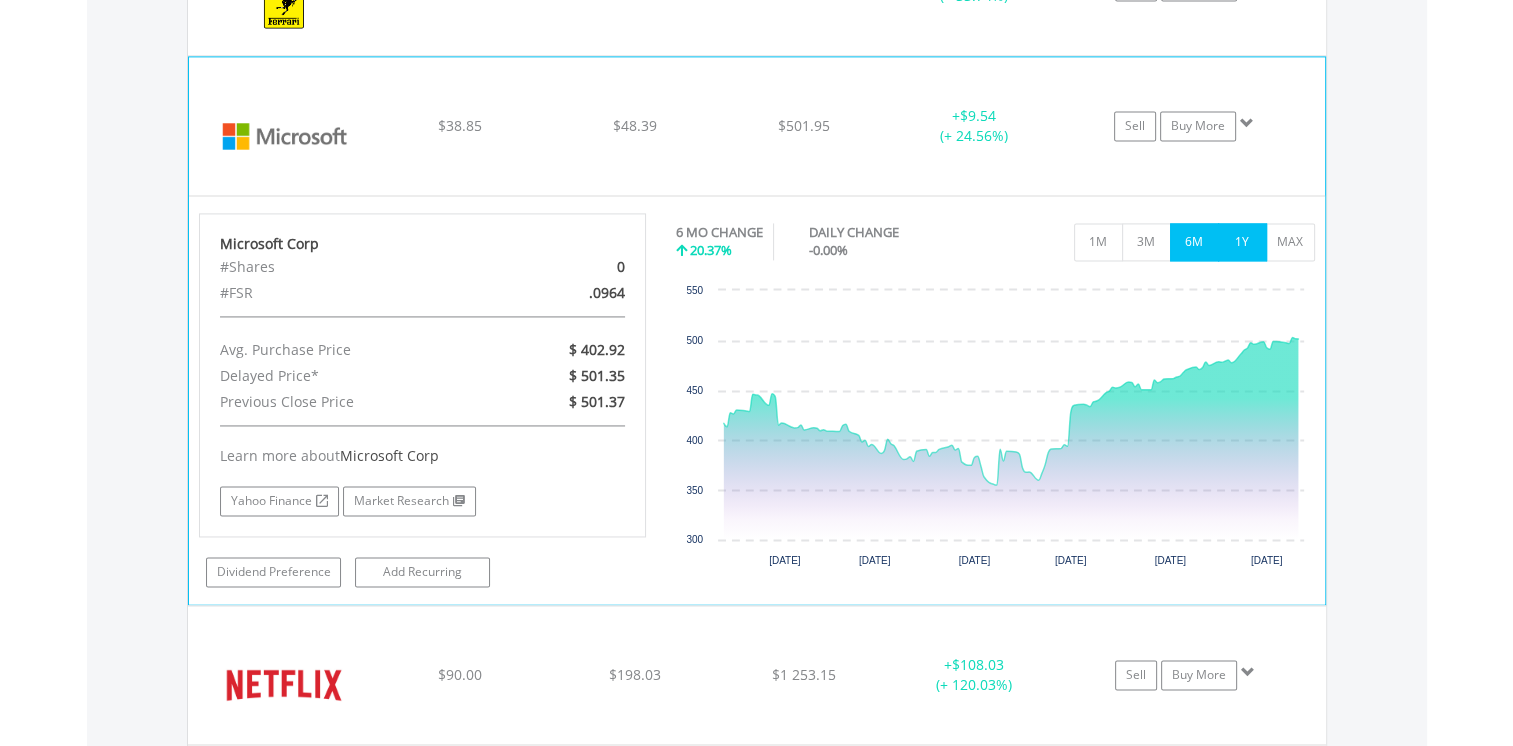 click on "1Y" at bounding box center (1242, 242) 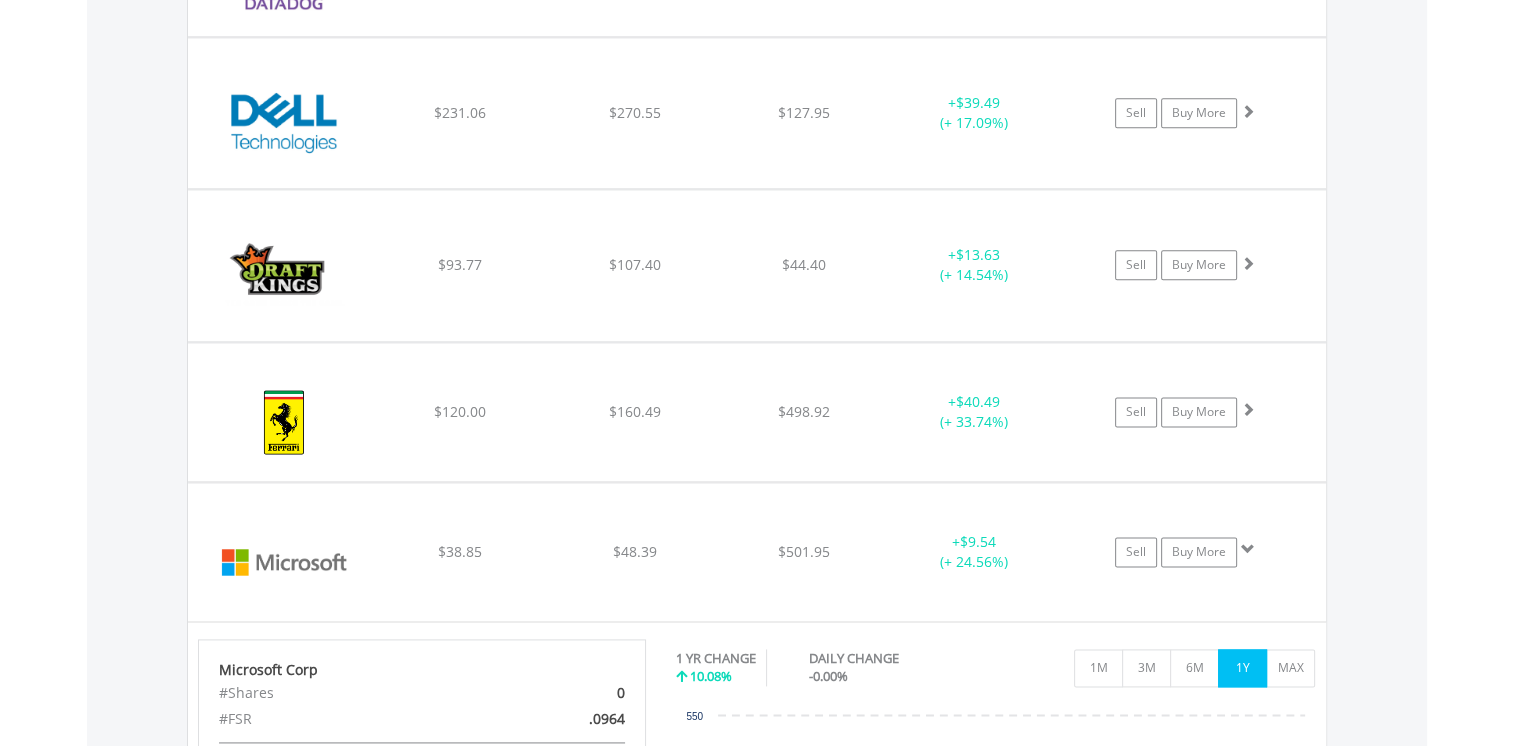 scroll, scrollTop: 2481, scrollLeft: 0, axis: vertical 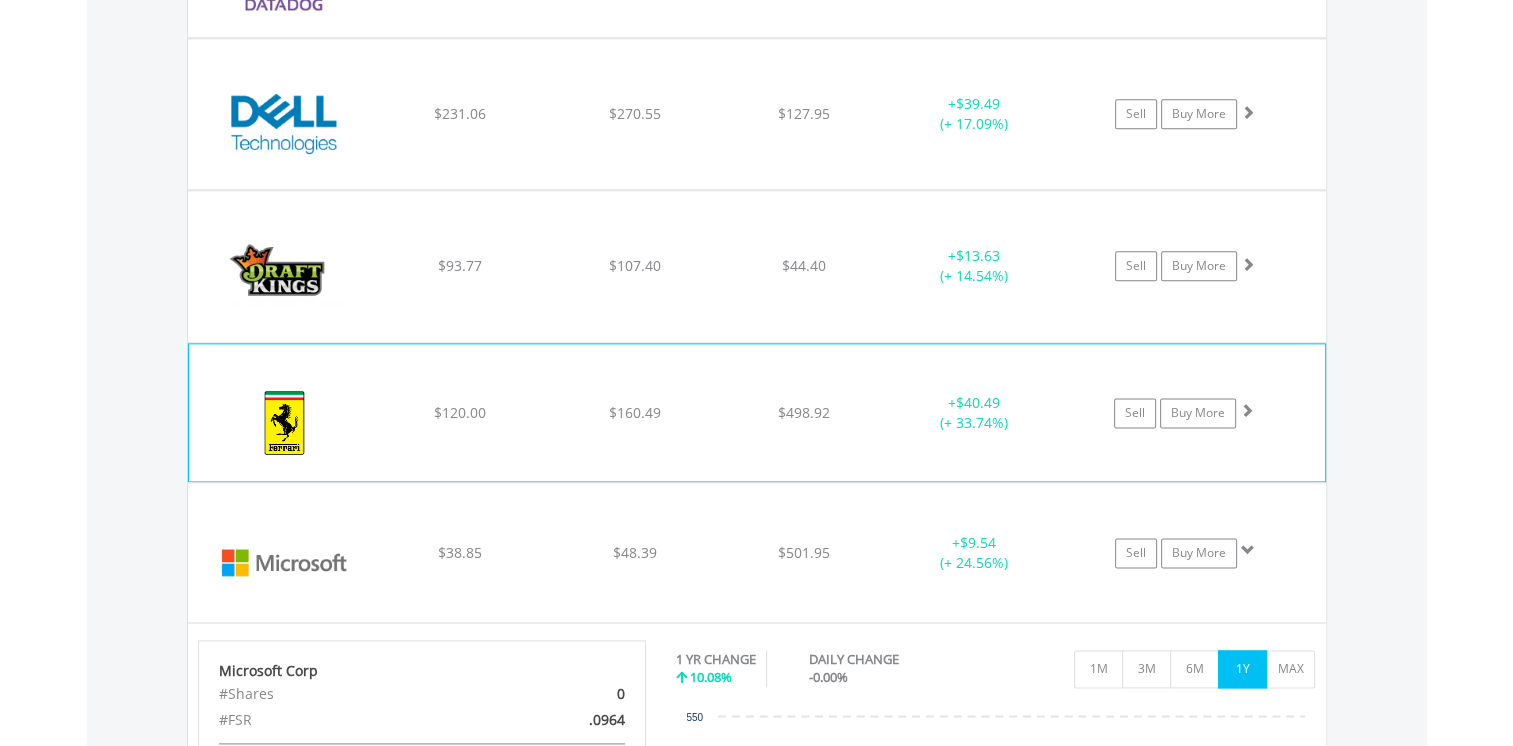 click on "﻿
Ferrari NV
$120.00
$160.49
$498.92
+  $40.49 (+ 33.74%)
Sell
Buy More" at bounding box center (757, -910) 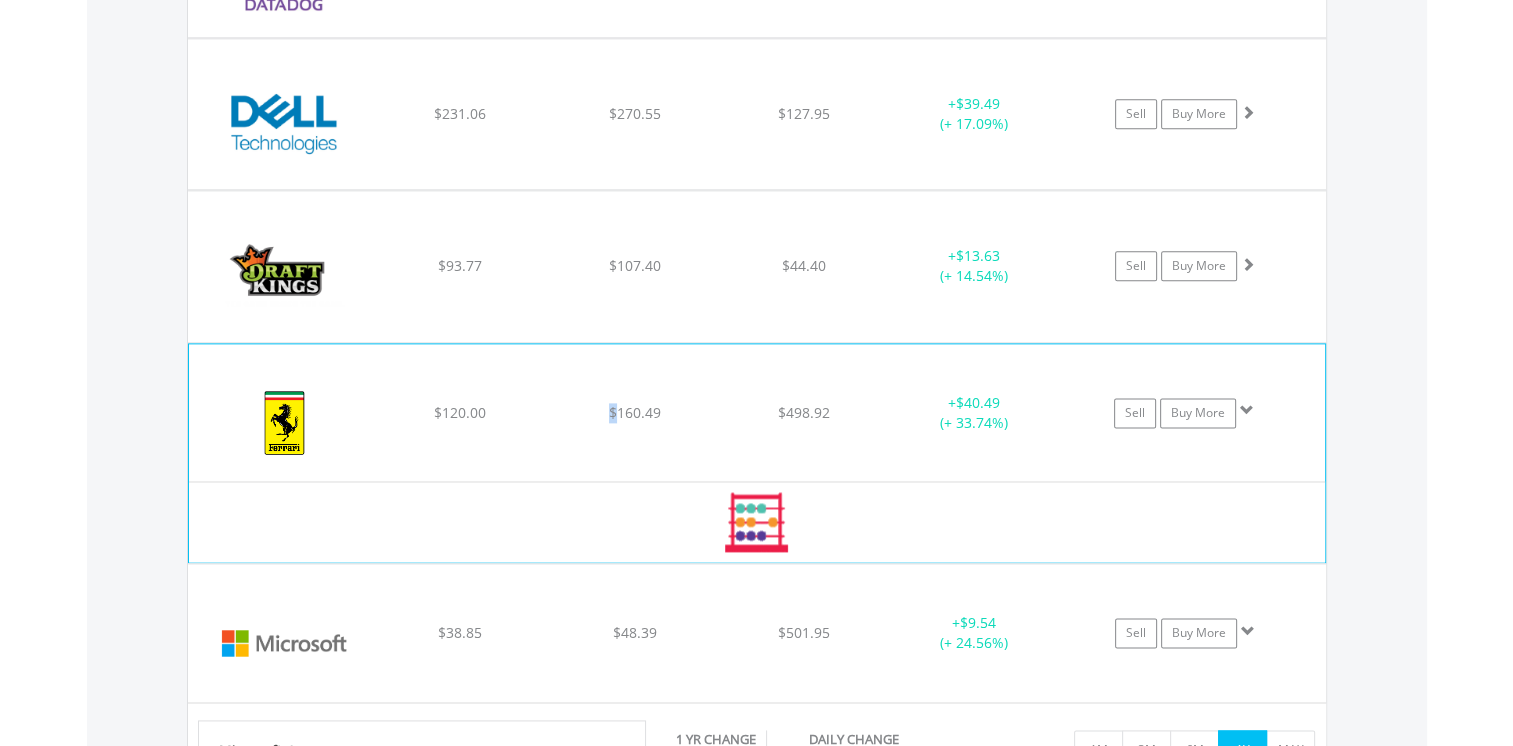 click on "﻿
Ferrari NV
$120.00
$160.49
$498.92
+  $40.49 (+ 33.74%)
Sell
Buy More" at bounding box center [757, -910] 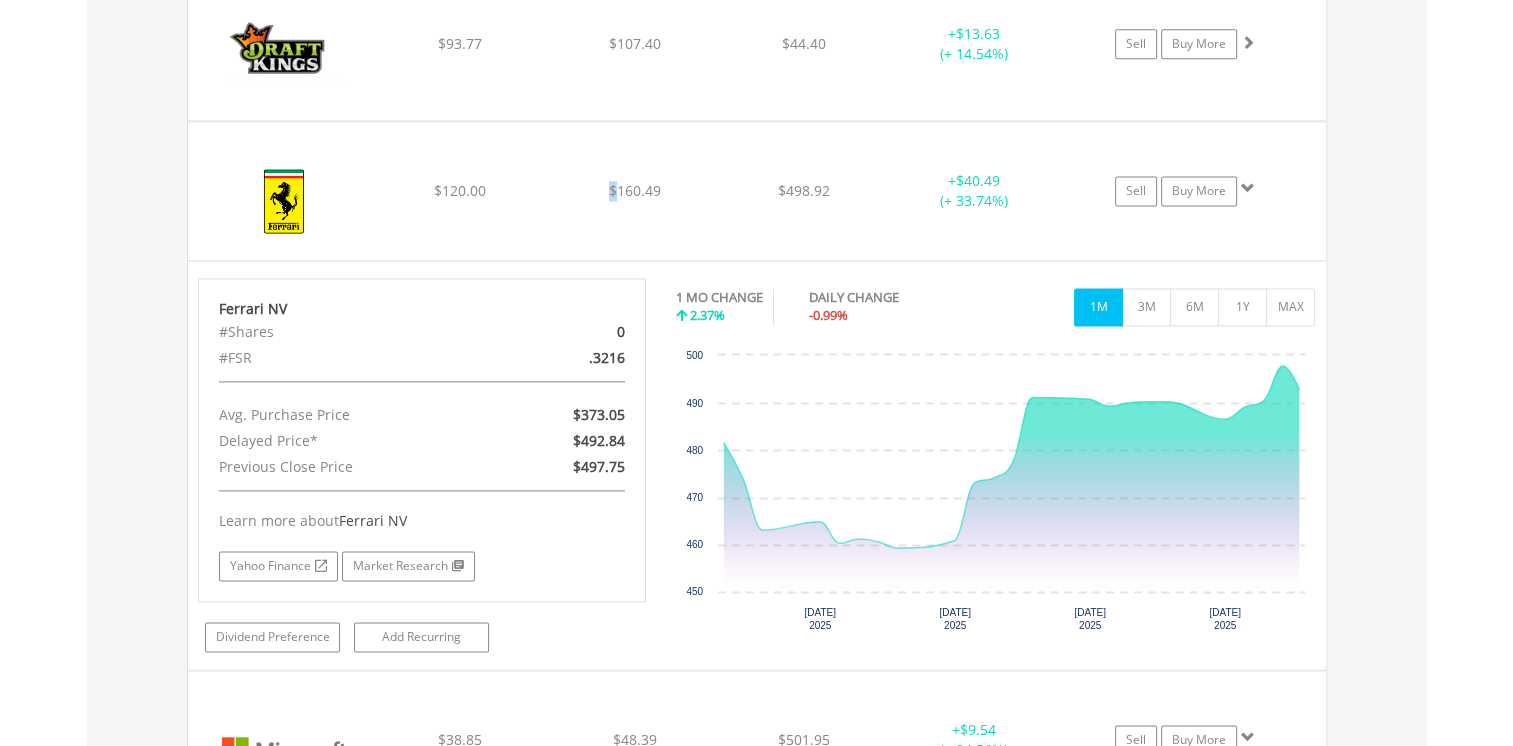 scroll, scrollTop: 2721, scrollLeft: 0, axis: vertical 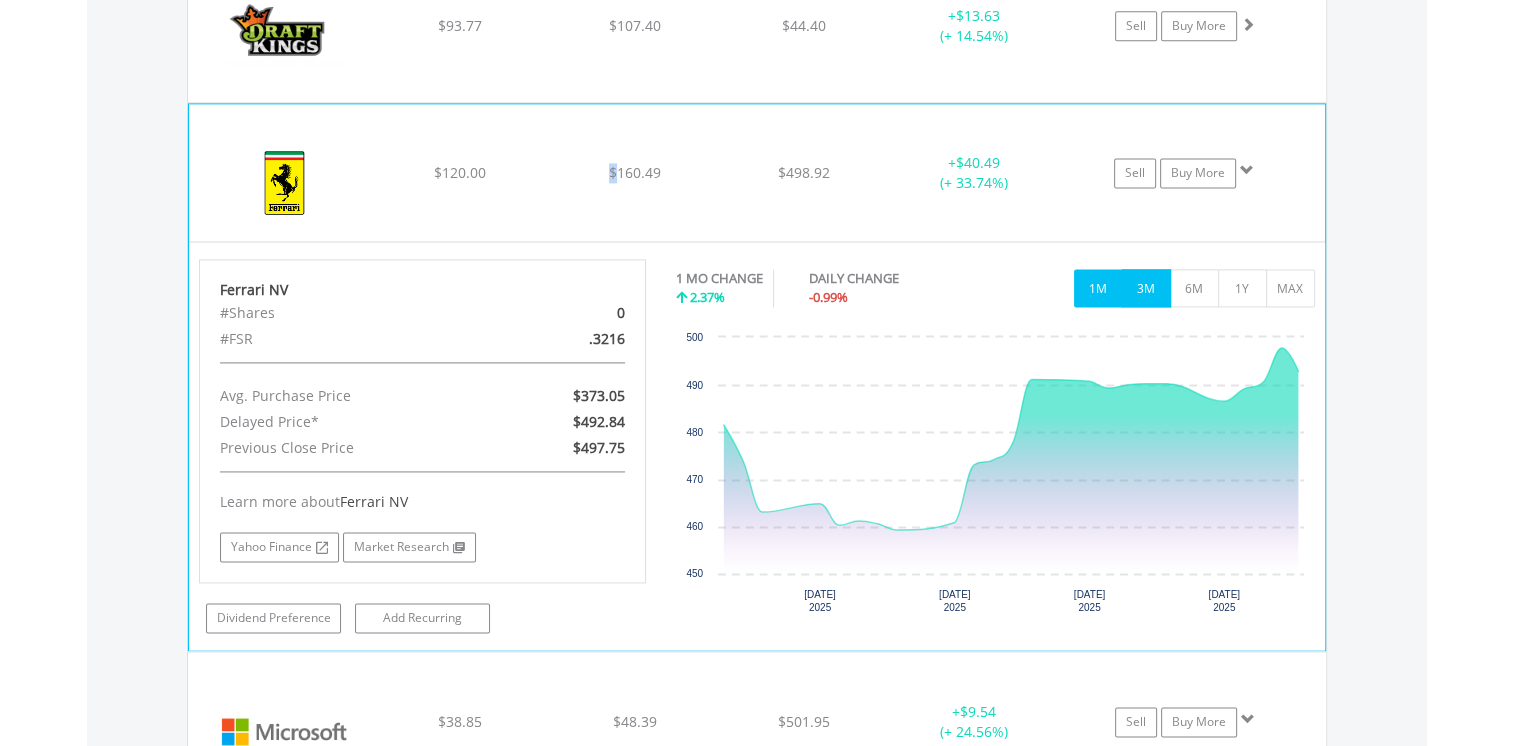 click on "3M" at bounding box center [1146, 288] 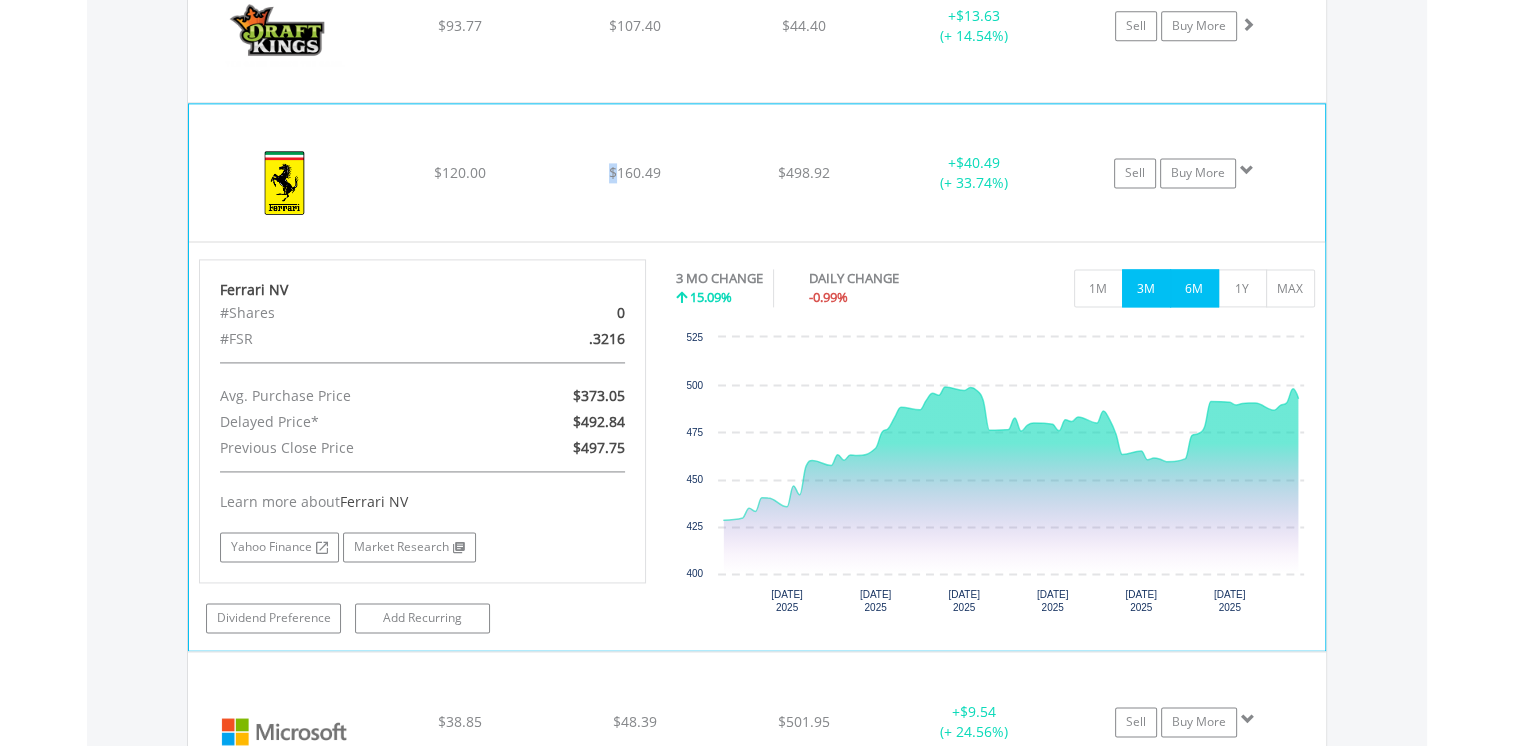 click on "6M" at bounding box center (1194, 288) 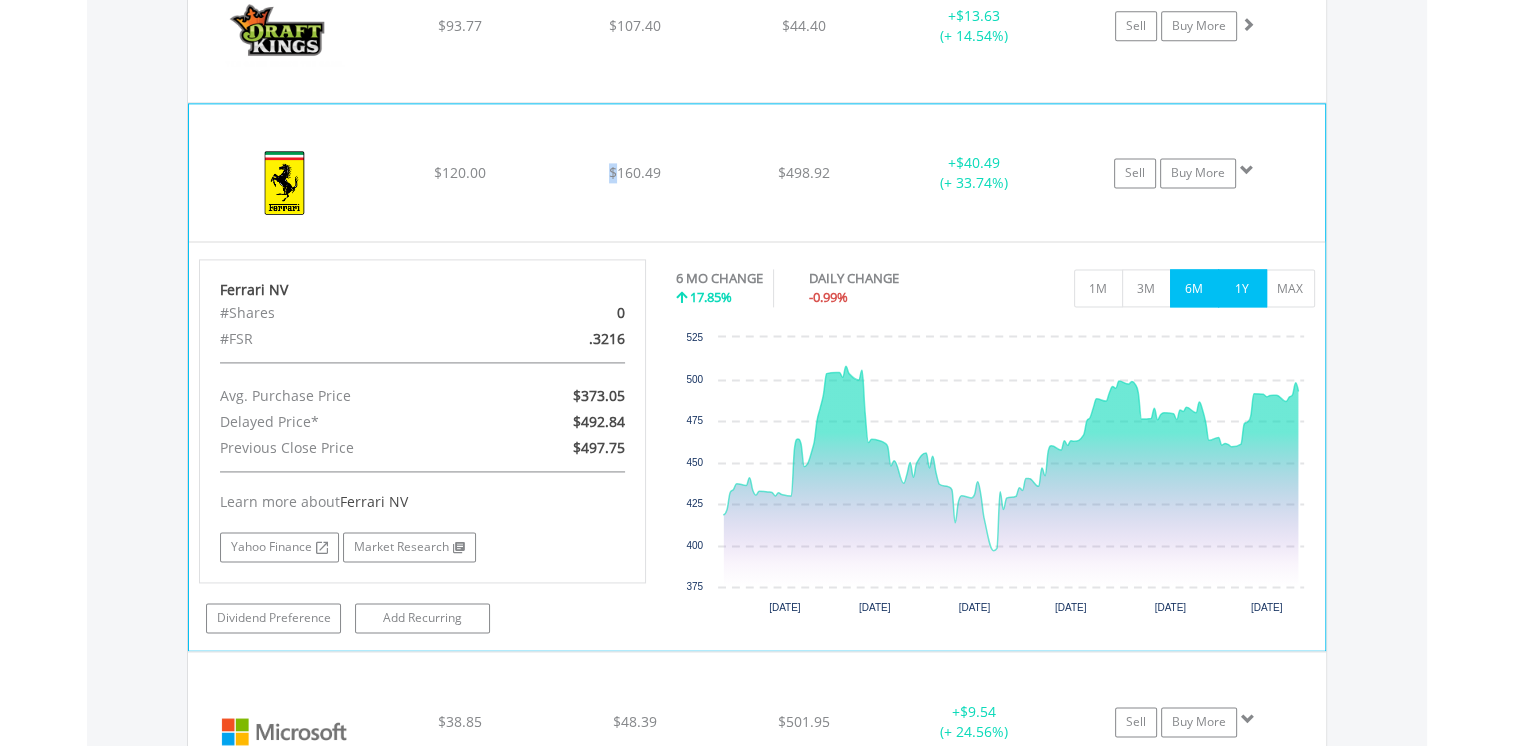 click on "1Y" at bounding box center (1242, 288) 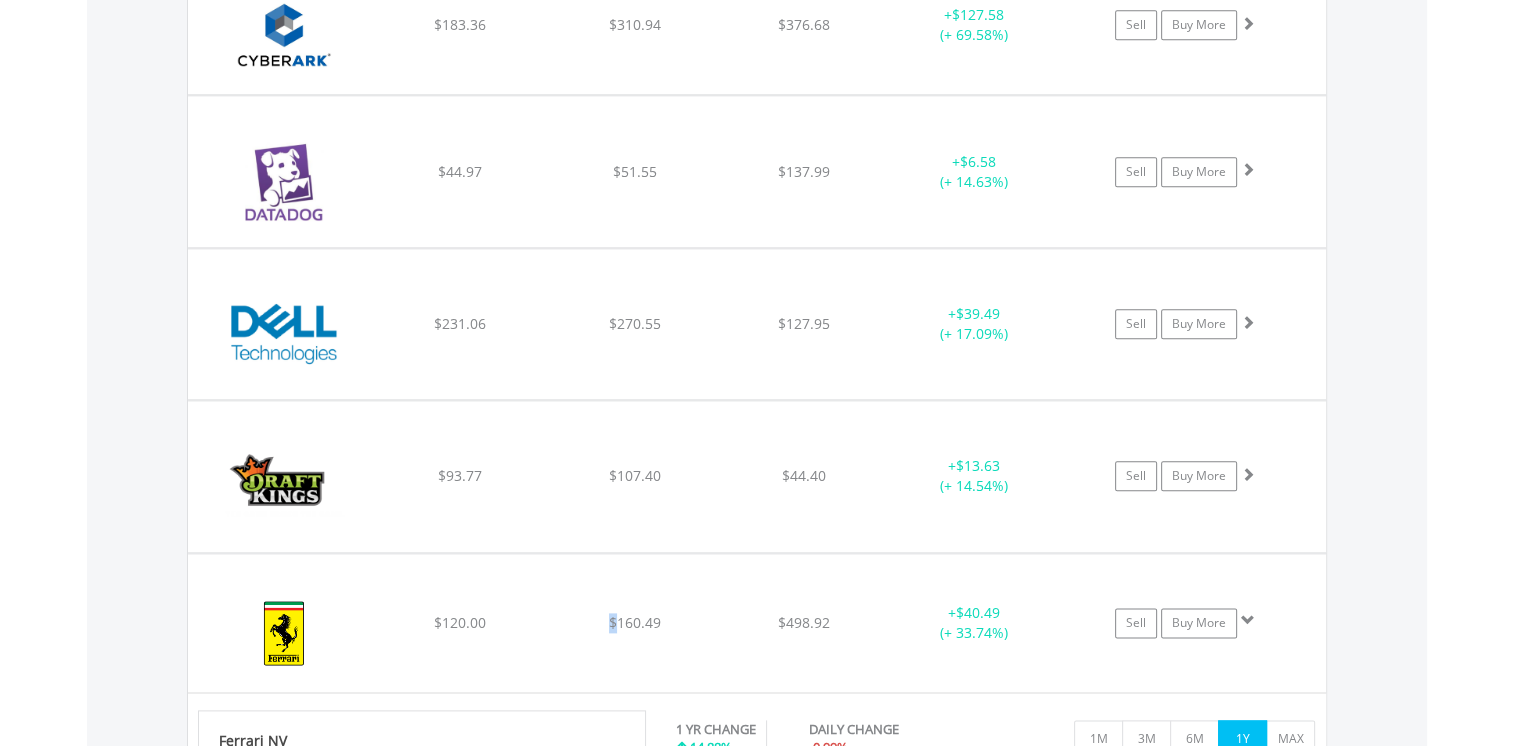scroll, scrollTop: 2241, scrollLeft: 0, axis: vertical 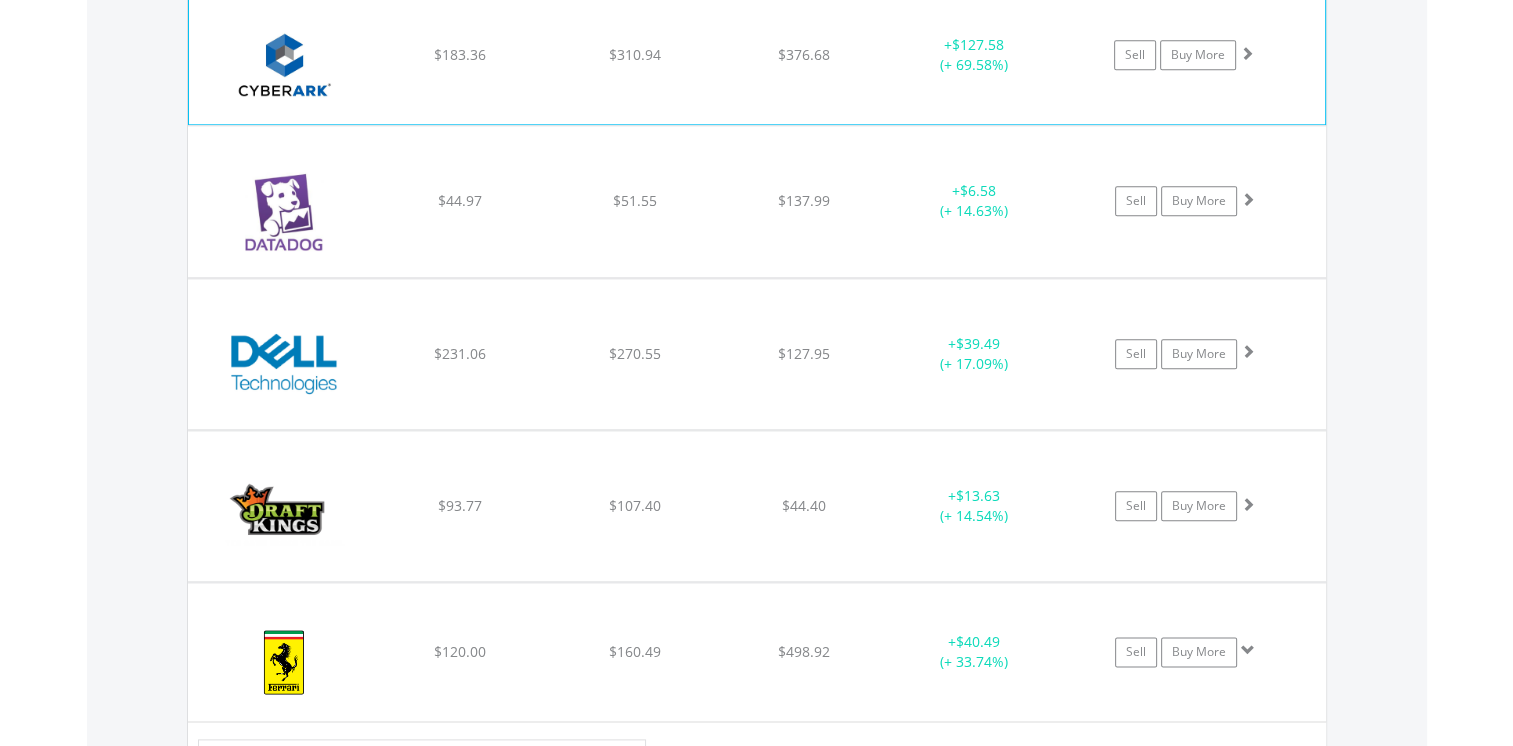 click on "﻿
CyberArk Software, Ltd.
$183.36
$310.94
$376.68
+  $127.58 (+ 69.58%)
Sell
Buy More" at bounding box center (757, -670) 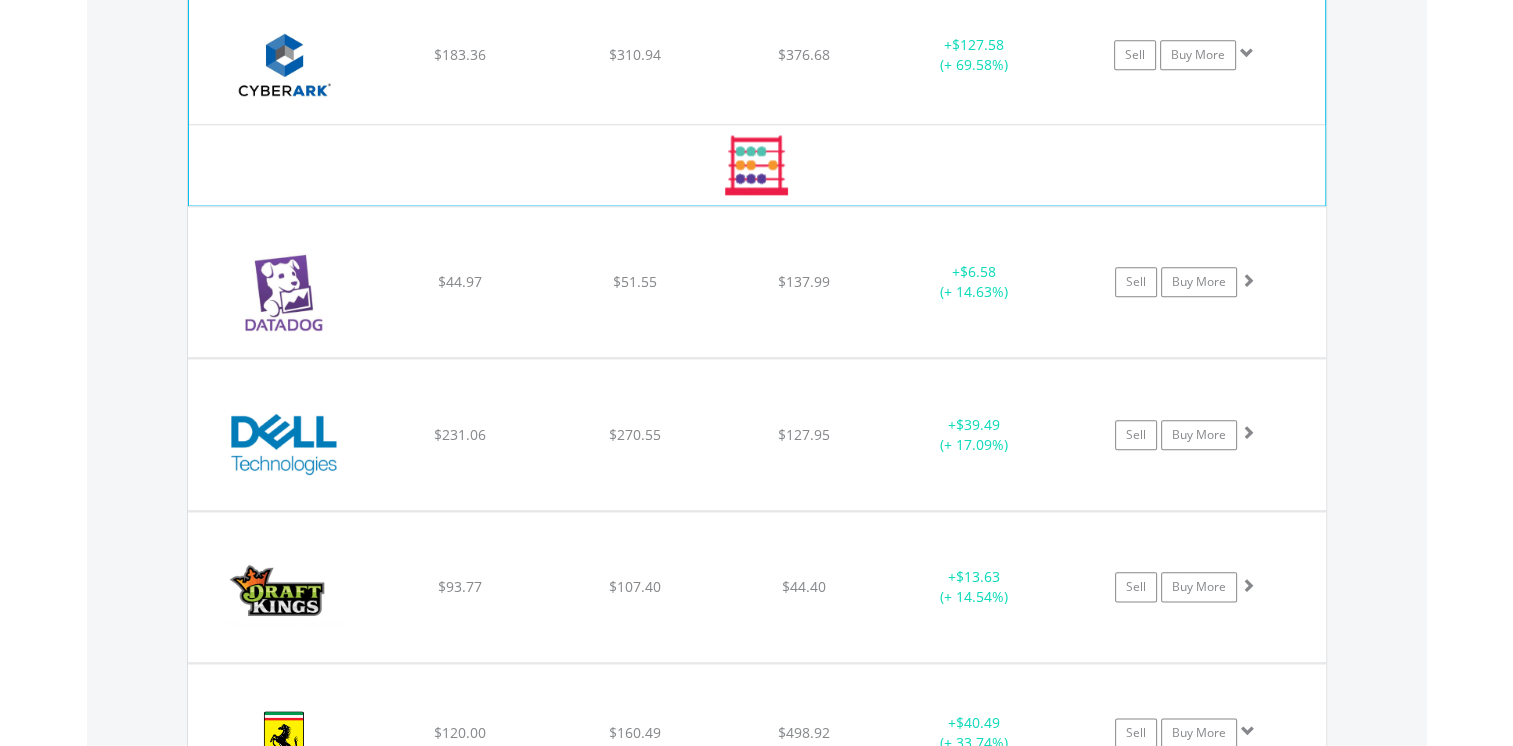 click on "﻿
CyberArk Software, Ltd.
$183.36
$310.94
$376.68
+  $127.58 (+ 69.58%)
Sell
Buy More" at bounding box center [757, -670] 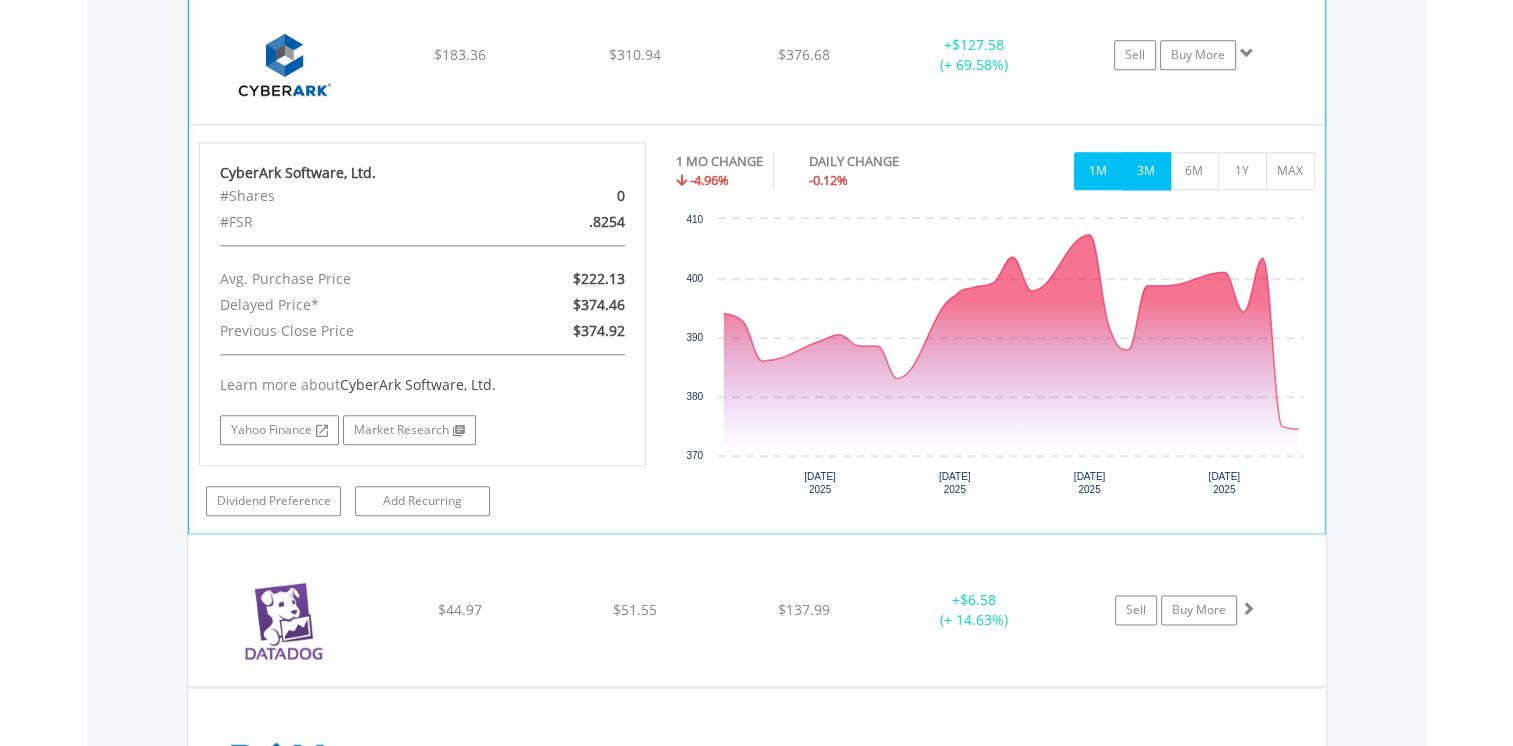 click on "3M" at bounding box center [1146, 171] 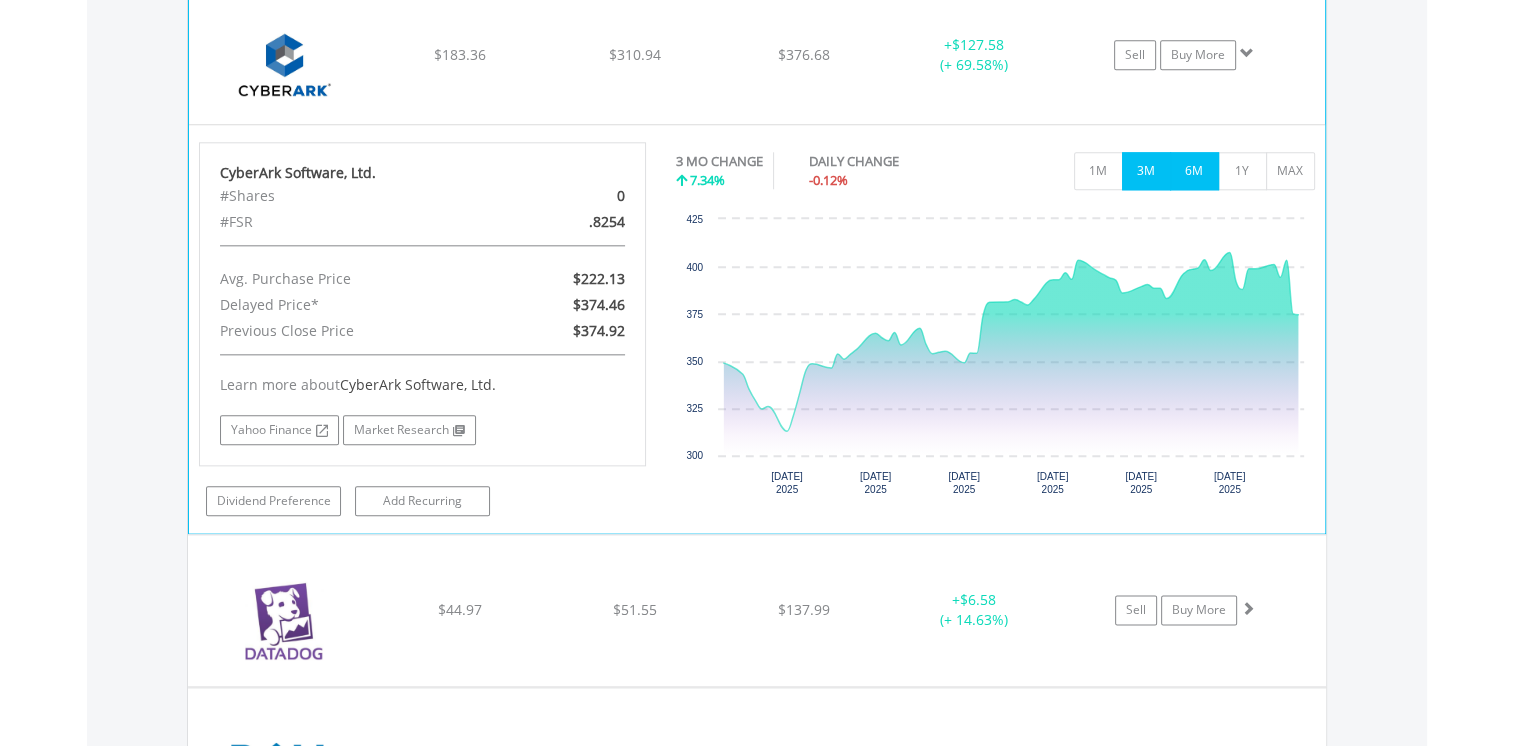 click on "6M" at bounding box center (1194, 171) 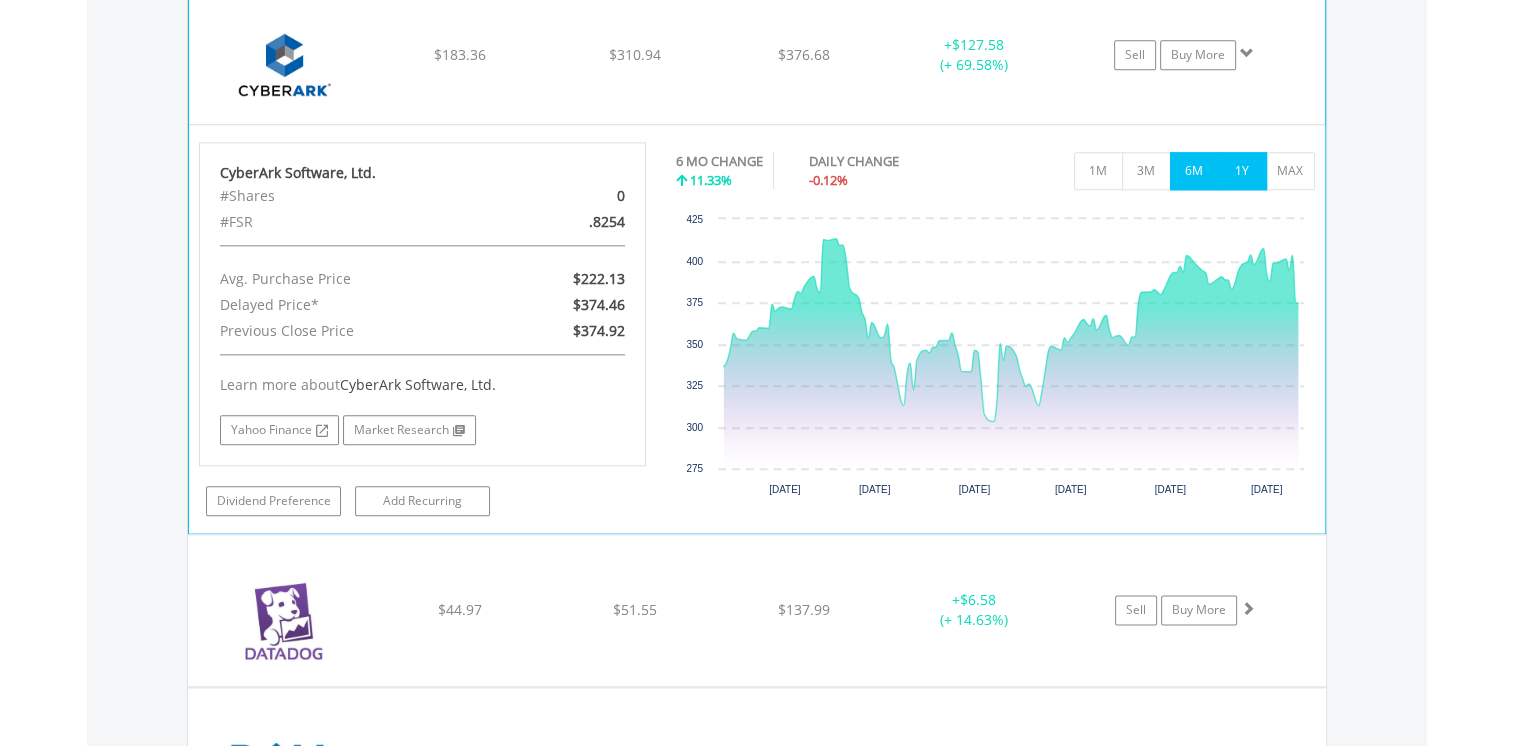 click on "1Y" at bounding box center (1242, 171) 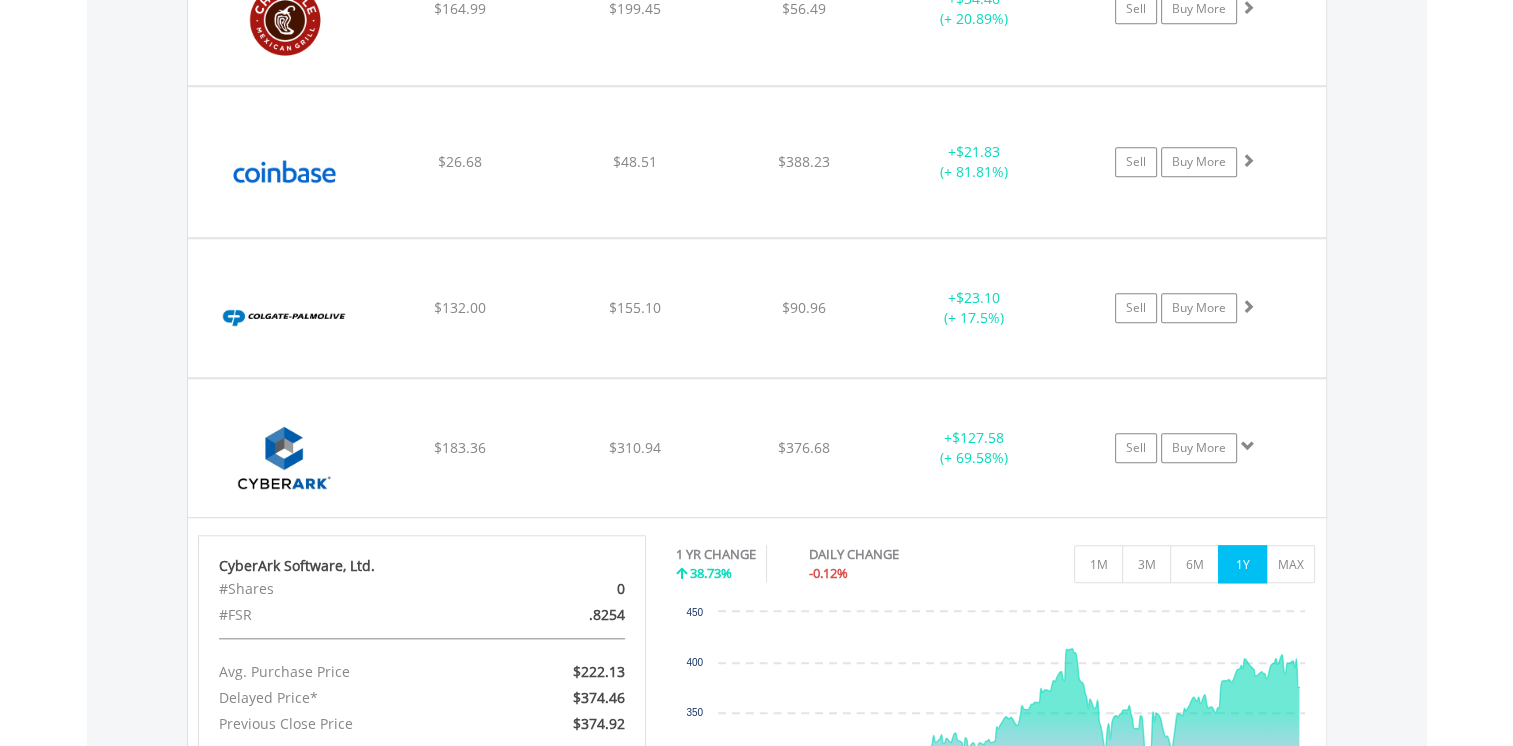 scroll, scrollTop: 1841, scrollLeft: 0, axis: vertical 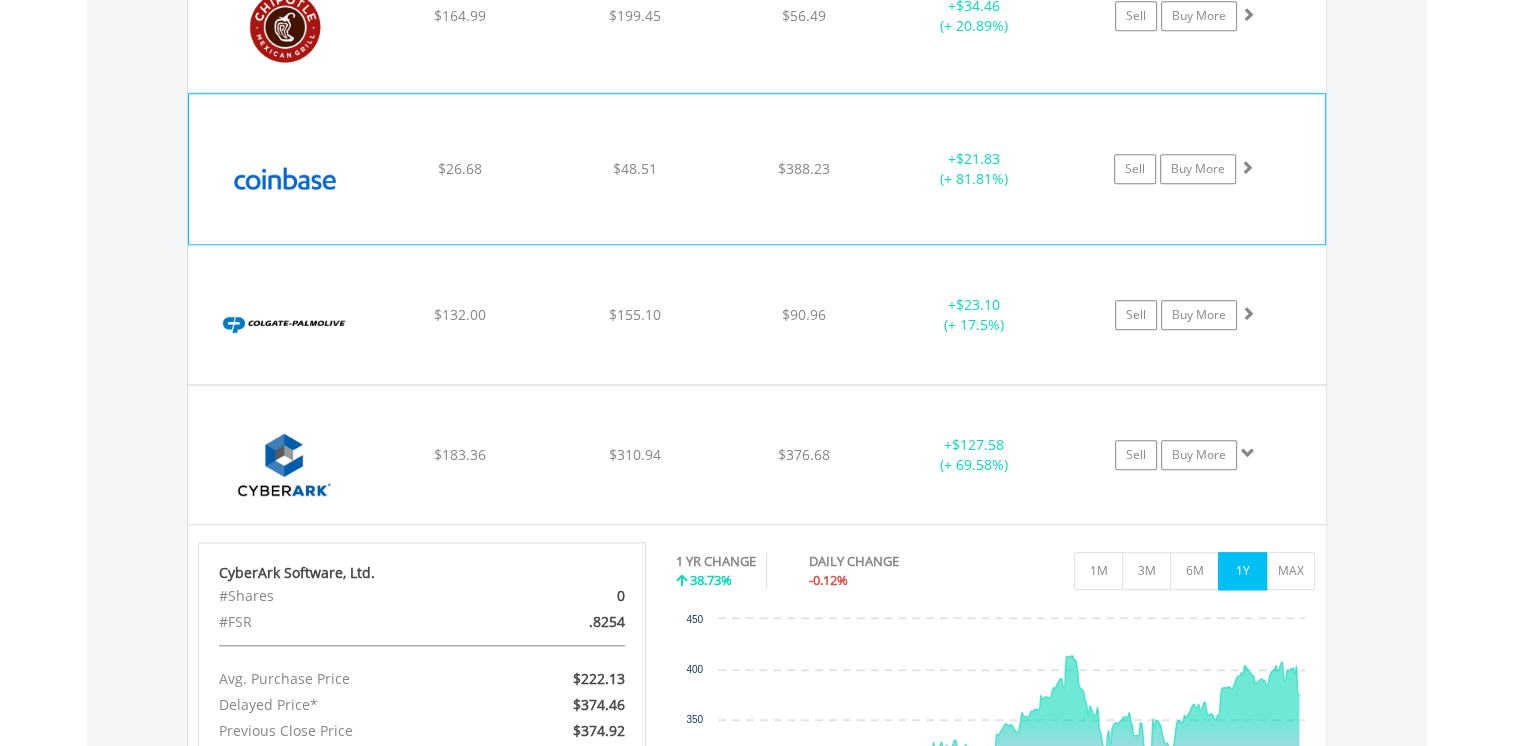 click on "﻿
Coinbase Global Inc
$26.68
$48.51
$388.23
+  $21.83 (+ 81.81%)
Sell
Buy More" at bounding box center [757, -270] 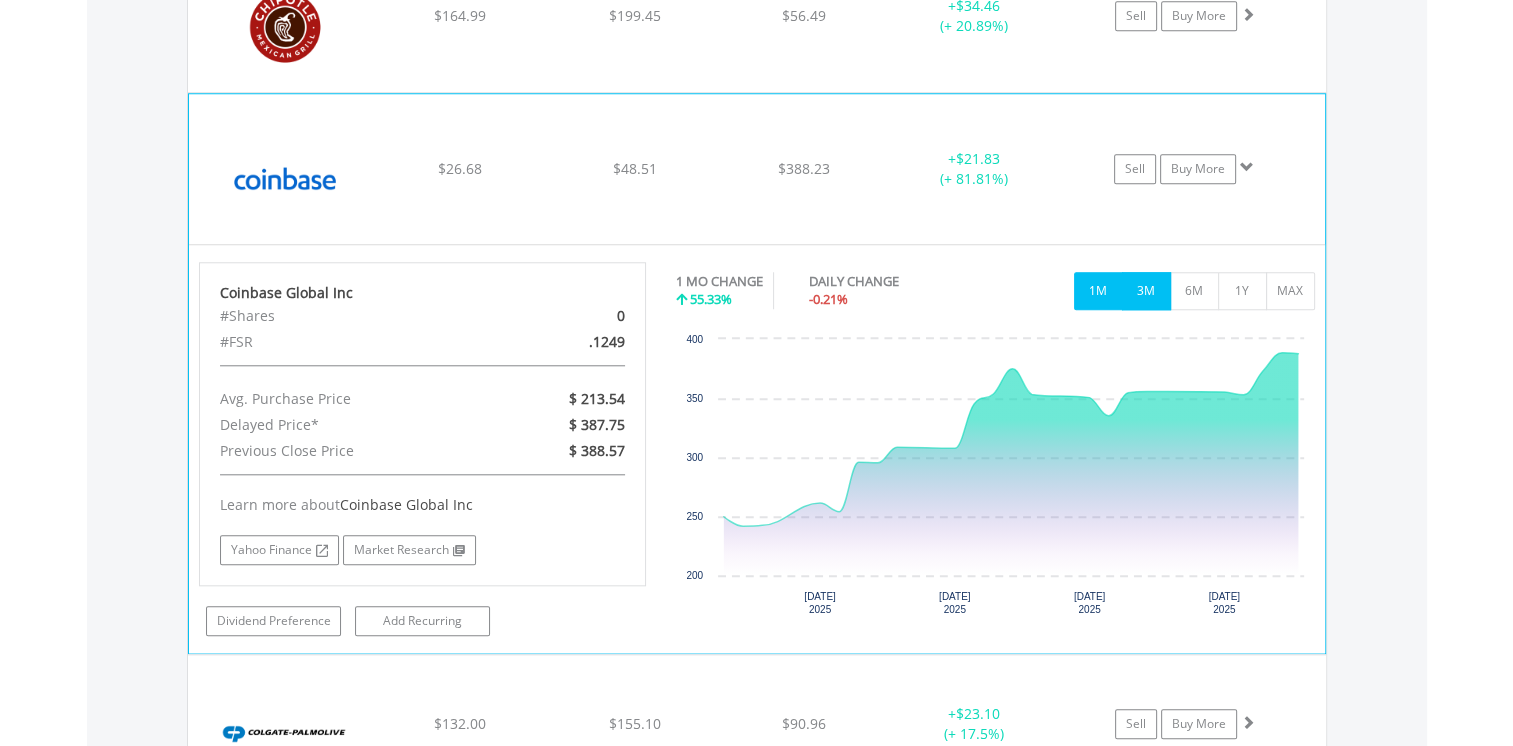 click on "3M" at bounding box center [1146, 291] 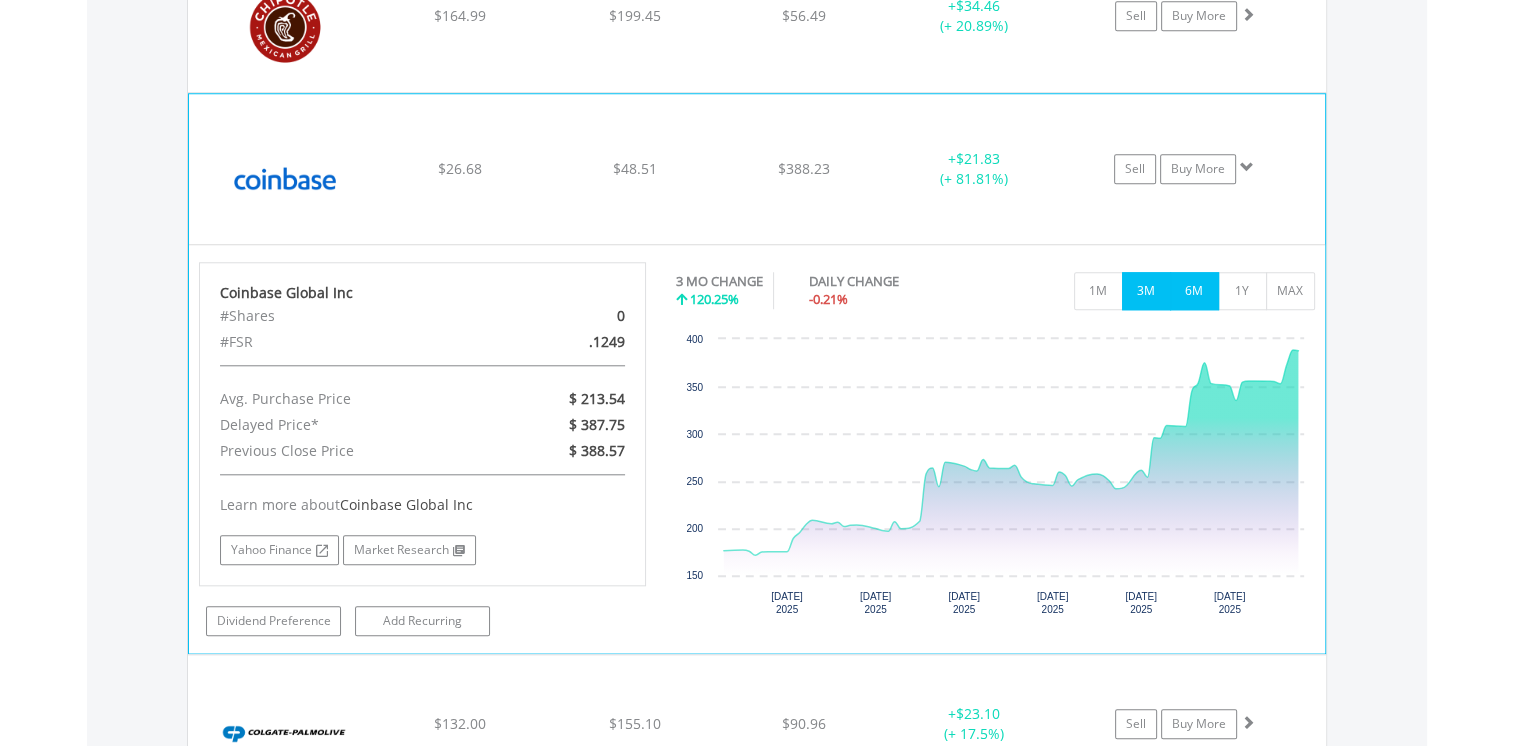 click on "6M" at bounding box center (1194, 291) 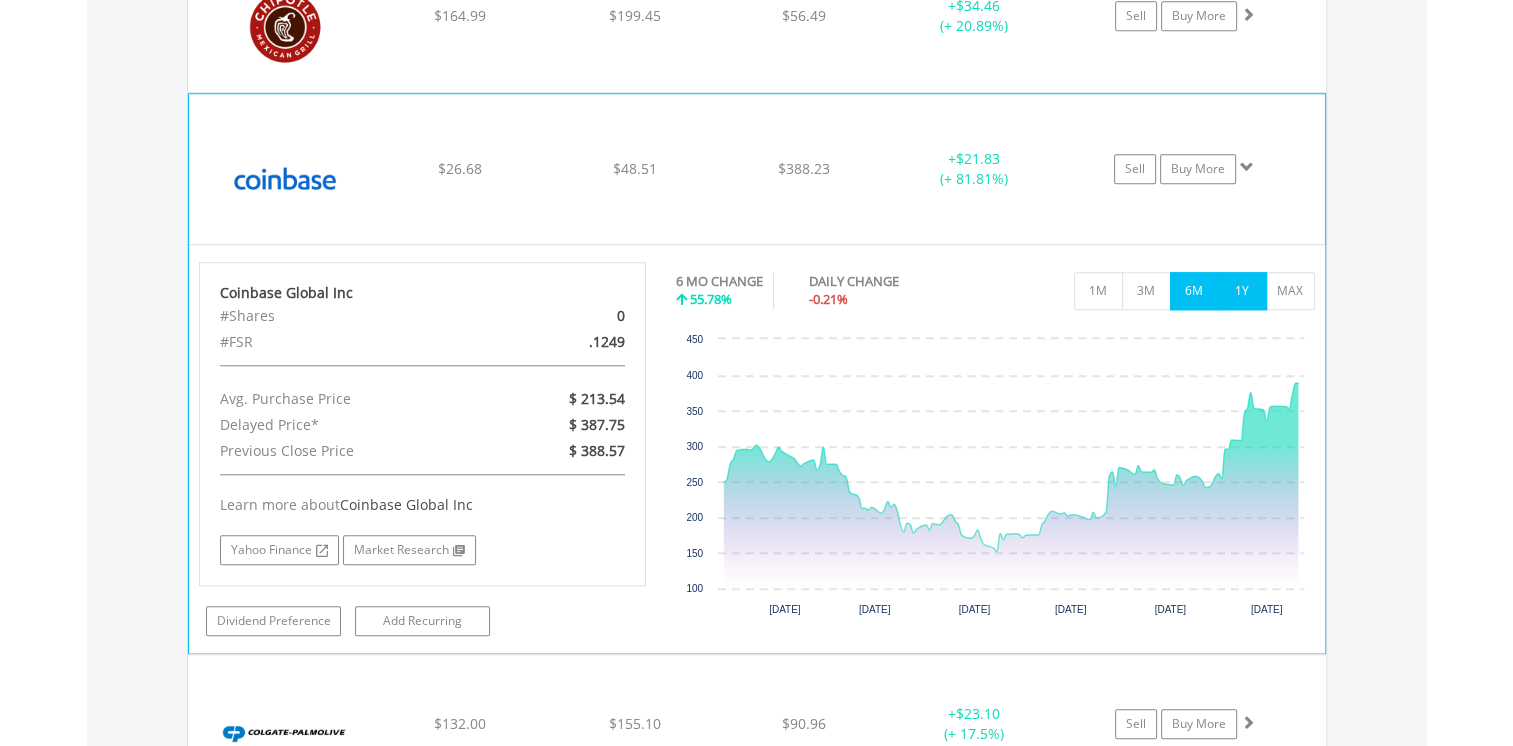 click on "1Y" at bounding box center [1242, 291] 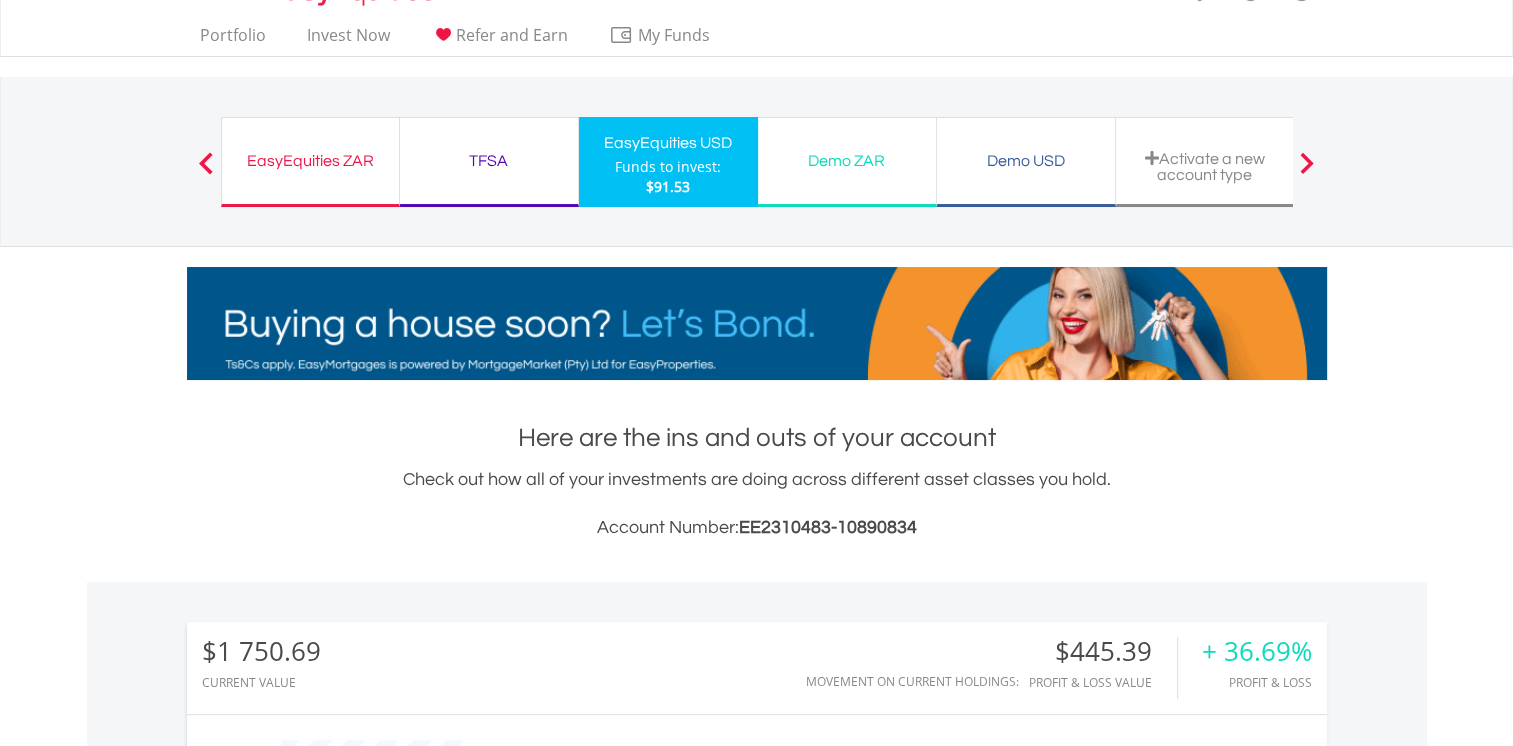 scroll, scrollTop: 0, scrollLeft: 0, axis: both 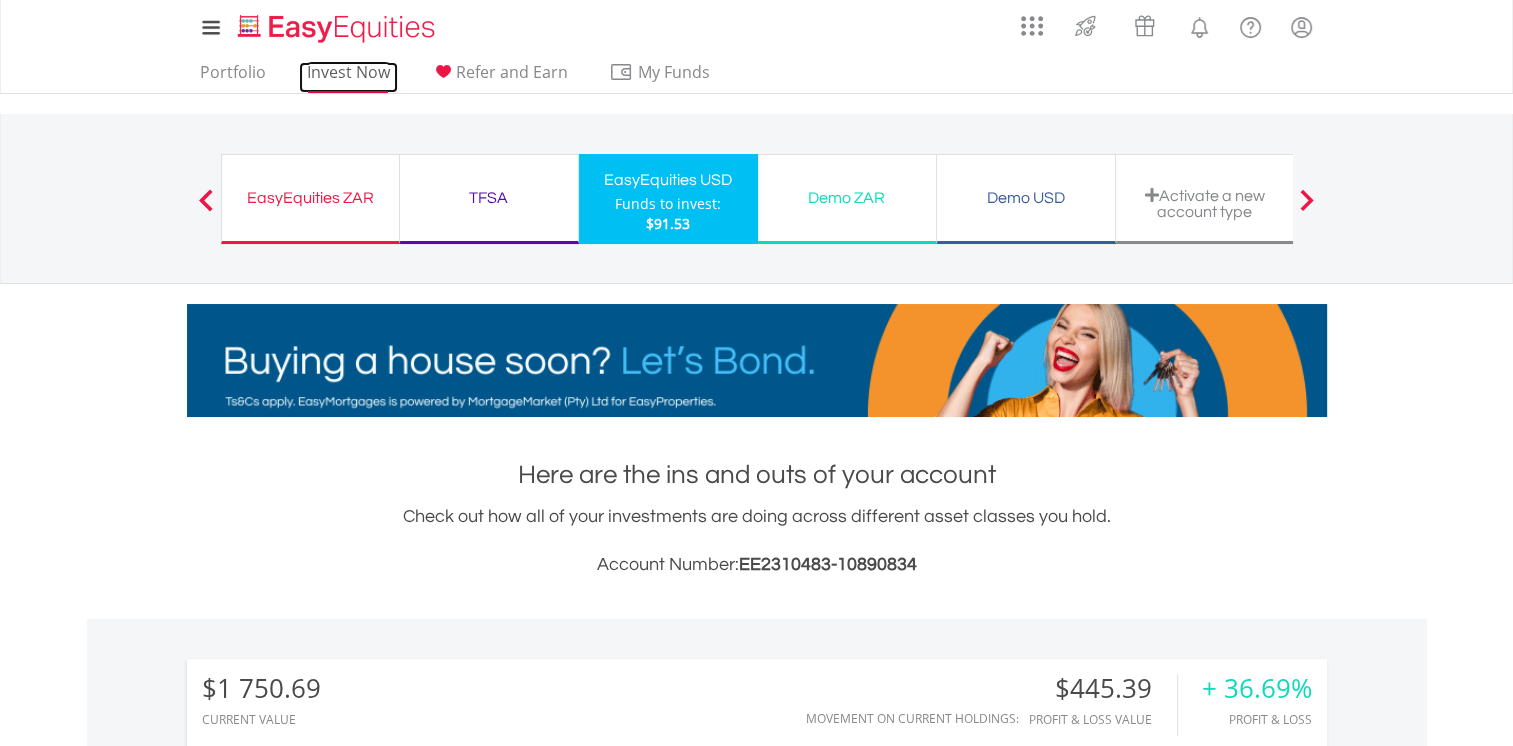 click on "Invest Now" at bounding box center (348, 77) 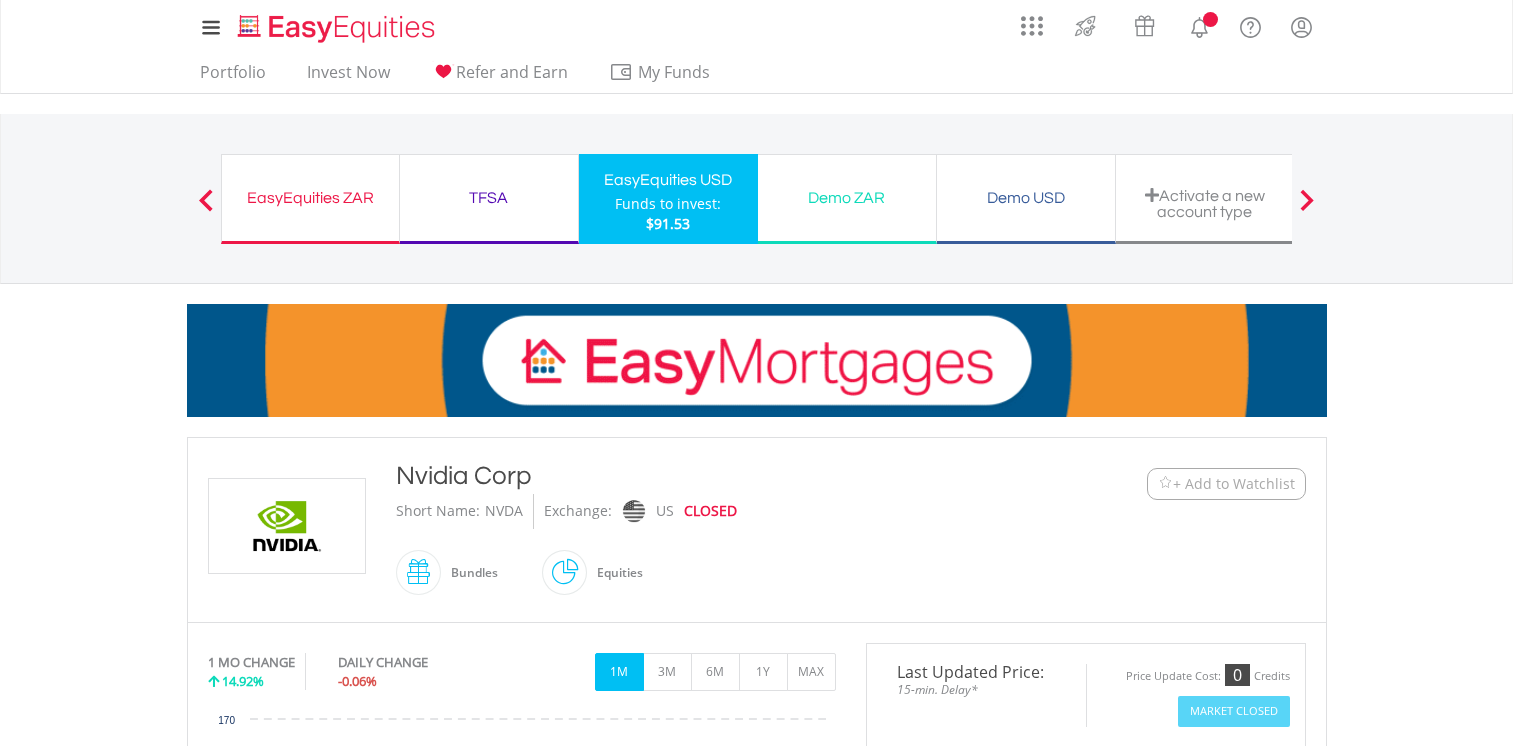 scroll, scrollTop: 0, scrollLeft: 0, axis: both 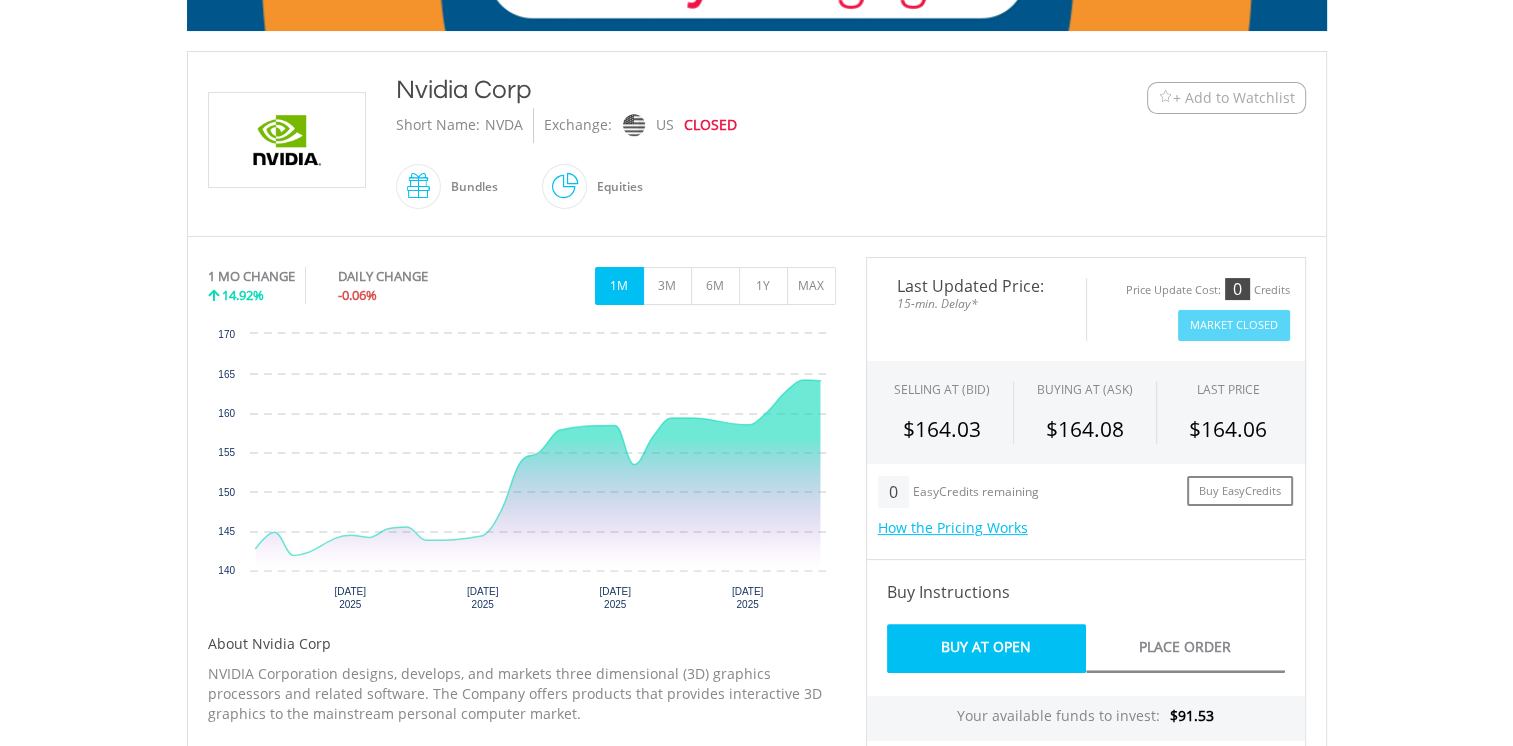click on "Buy At Open" at bounding box center (986, 648) 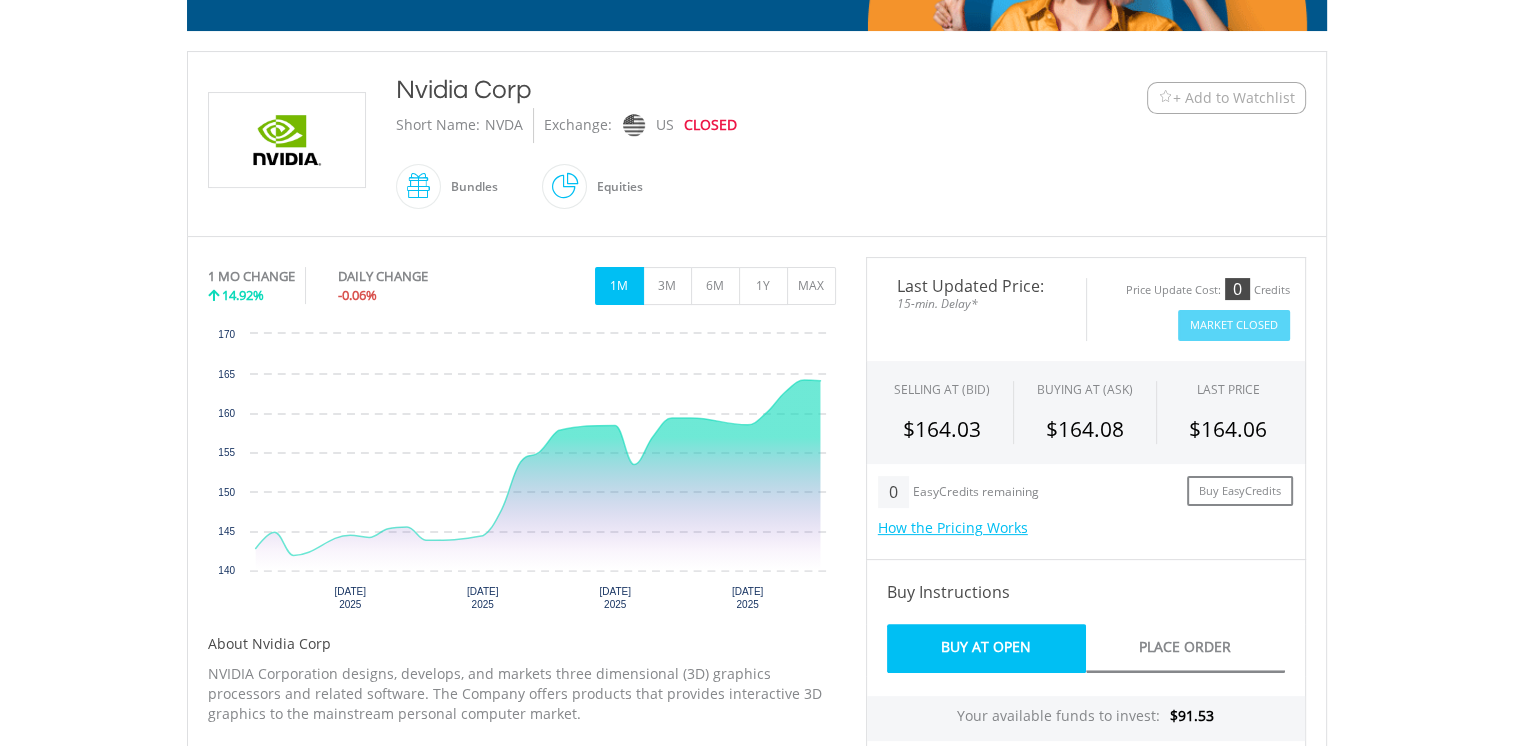 click on "Buy At Open" at bounding box center (986, 648) 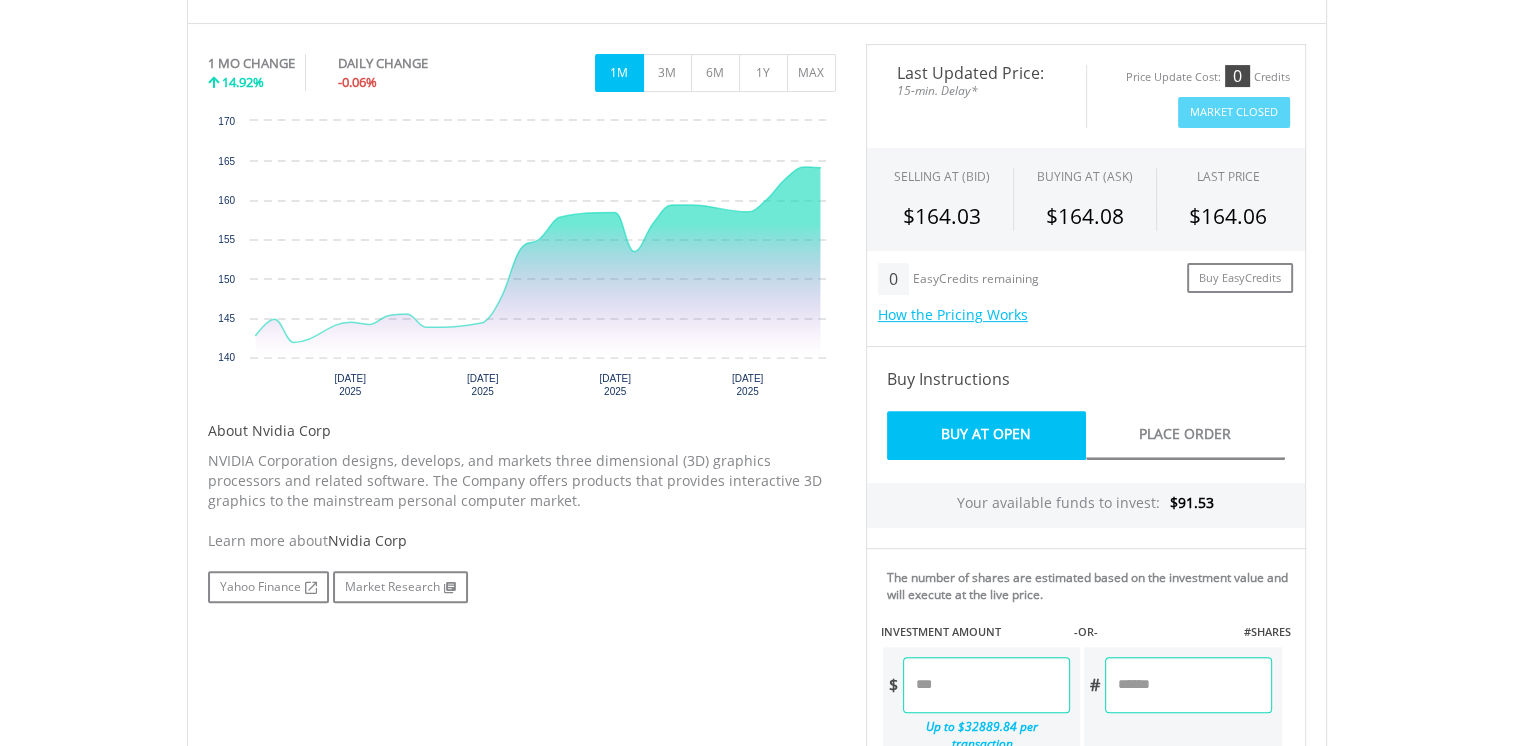 scroll, scrollTop: 626, scrollLeft: 0, axis: vertical 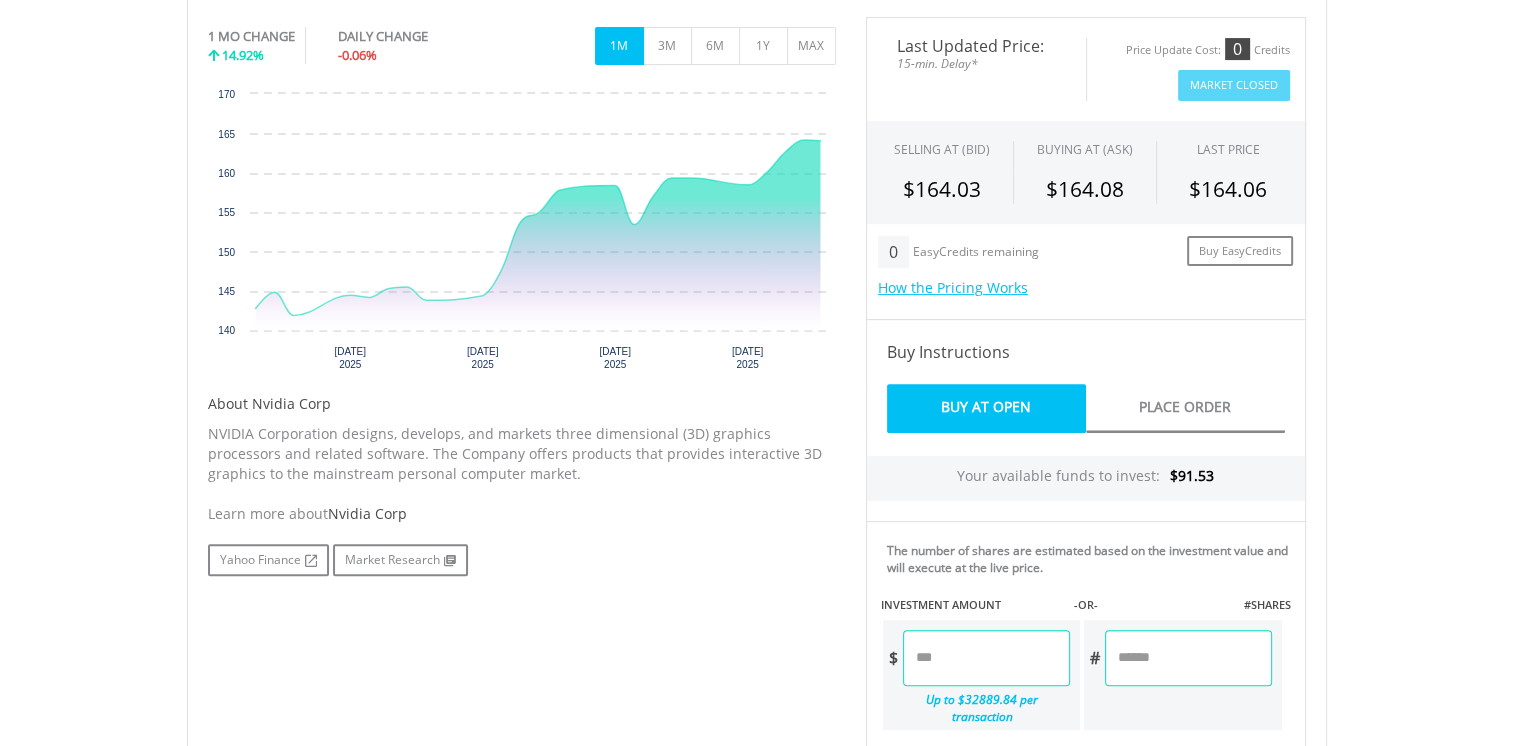 click at bounding box center [986, 658] 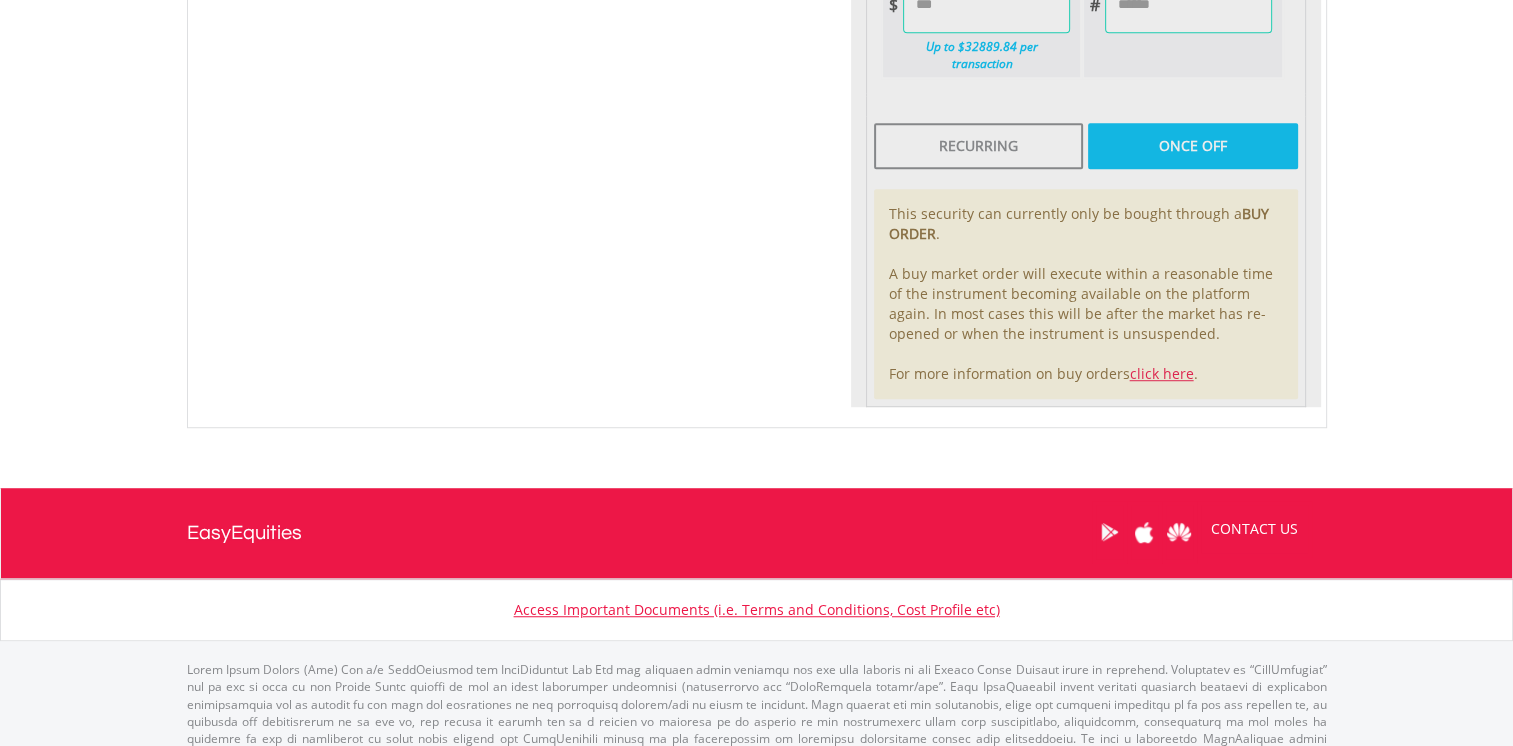 type on "*****" 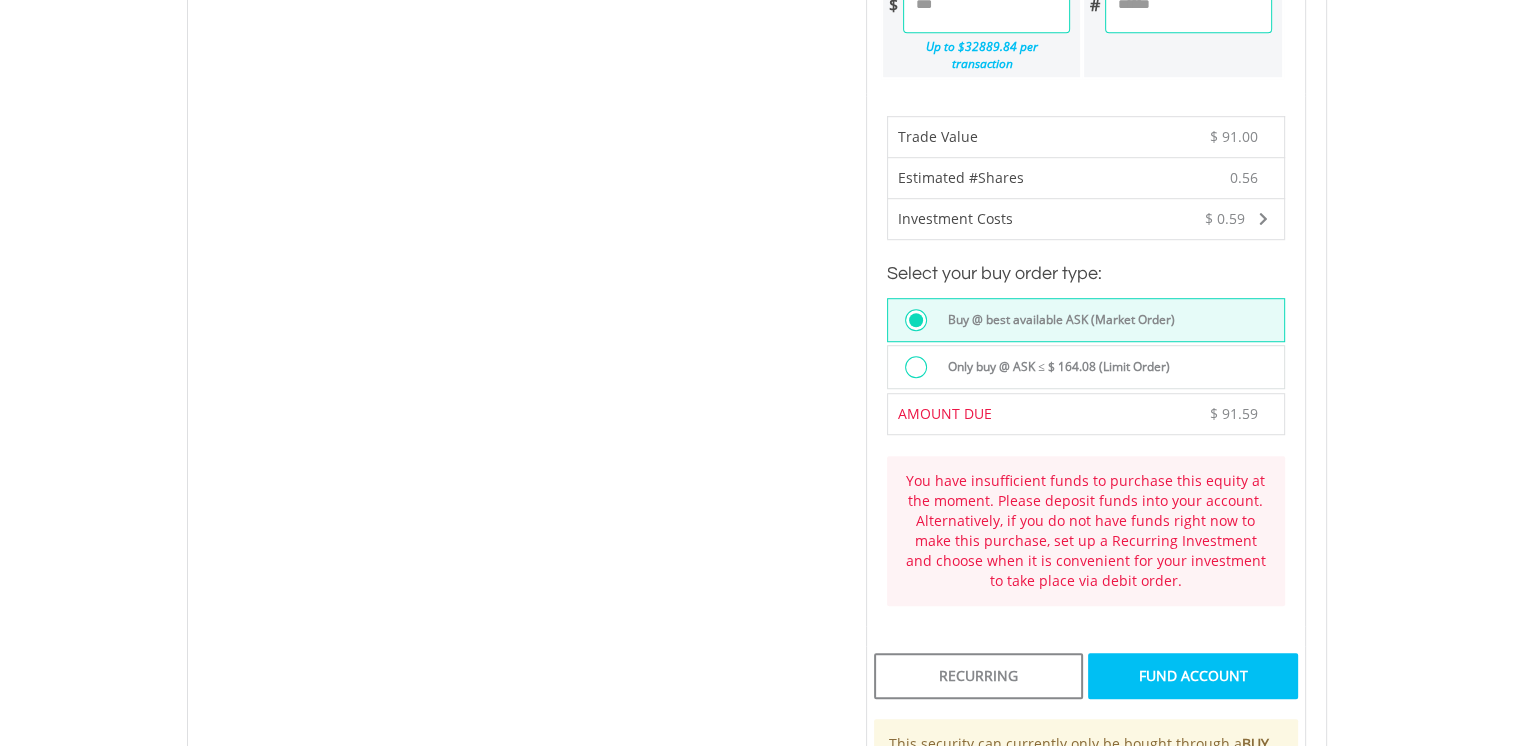 click on "You have insufficient funds to purchase this equity at the moment. Please deposit funds into your account. Alternatively, if you do not have funds right now to make this purchase, set up a Recurring Investment and choose when it is convenient for your investment to take place via debit order." at bounding box center (1086, 531) 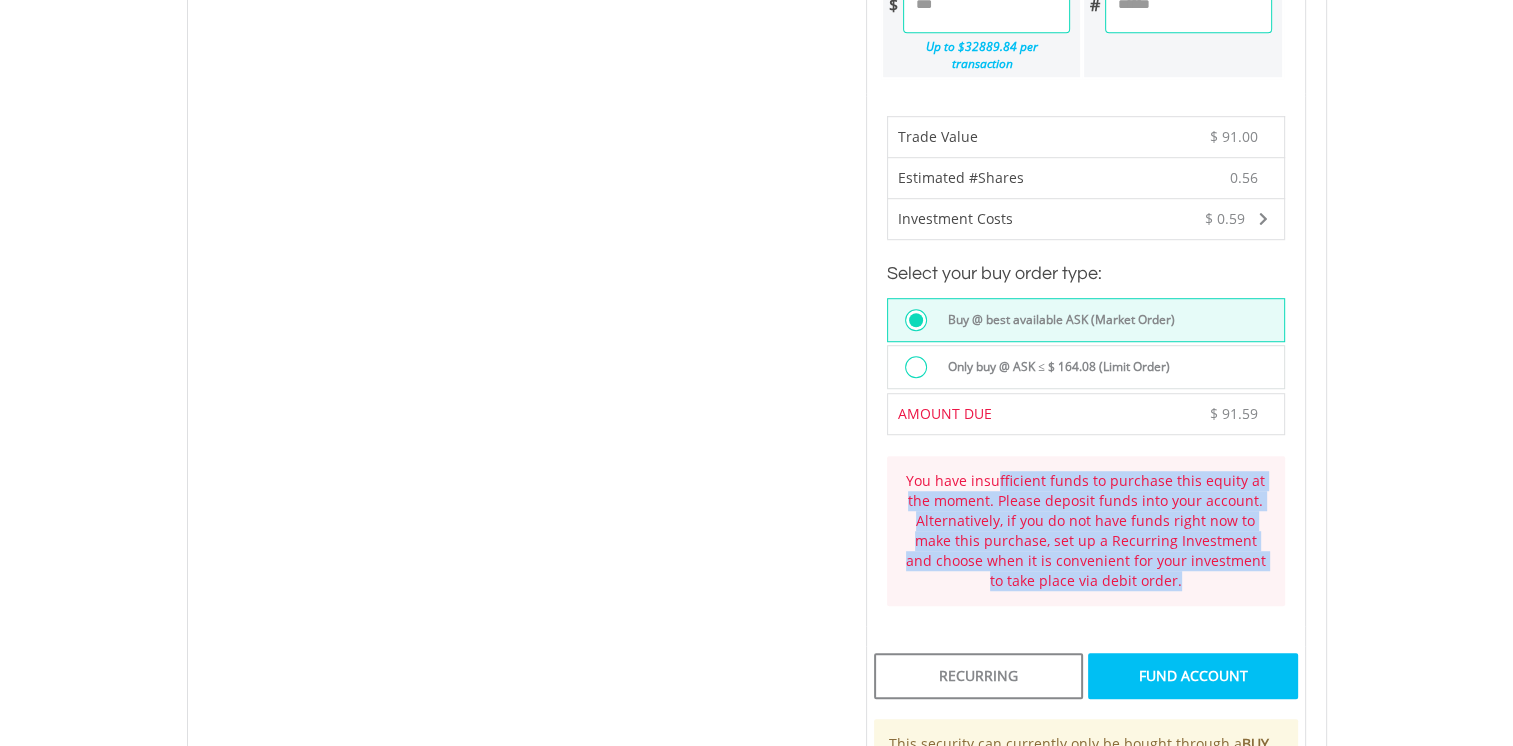 click on "You have insufficient funds to purchase this equity at the moment. Please deposit funds into your account. Alternatively, if you do not have funds right now to make this purchase, set up a Recurring Investment and choose when it is convenient for your investment to take place via debit order." at bounding box center (1086, 531) 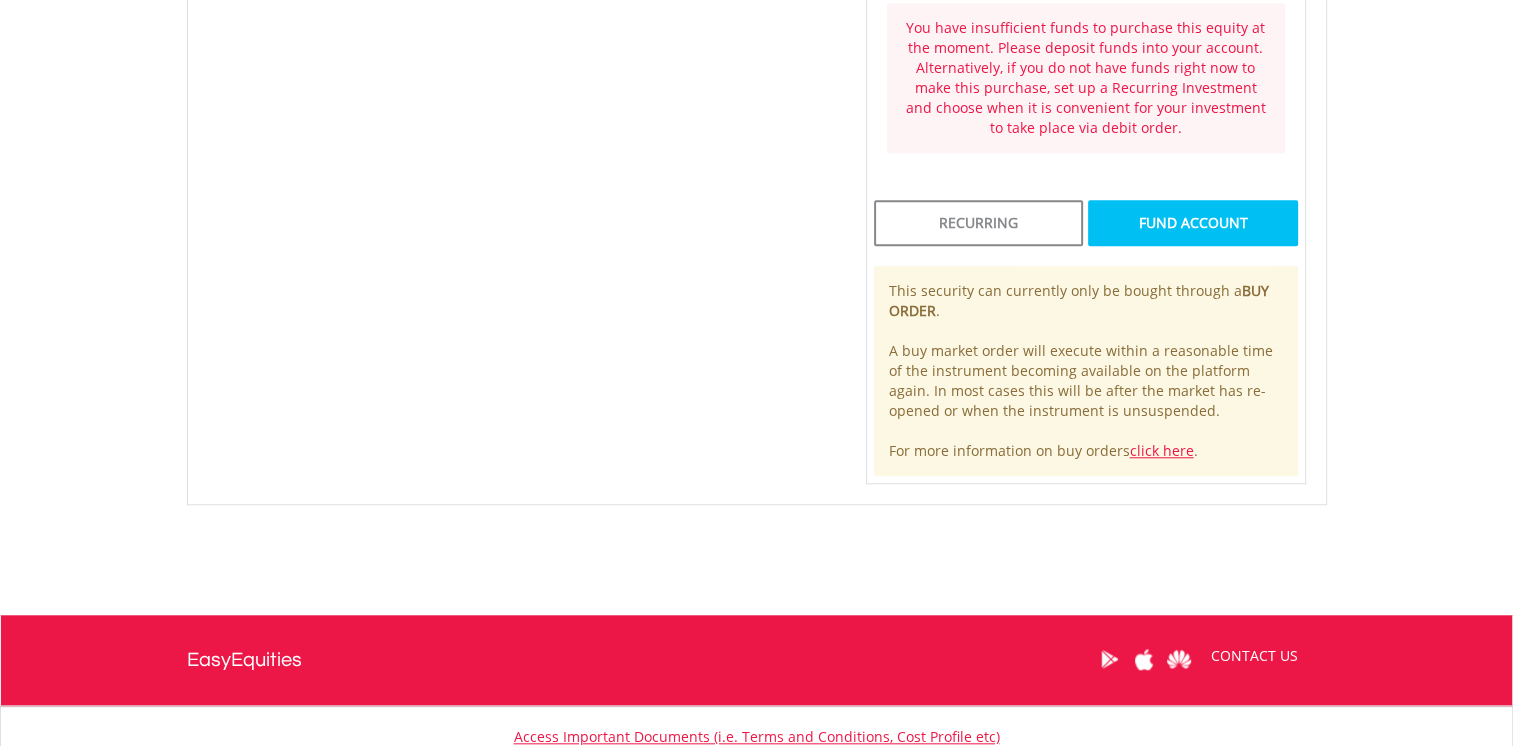 scroll, scrollTop: 1826, scrollLeft: 0, axis: vertical 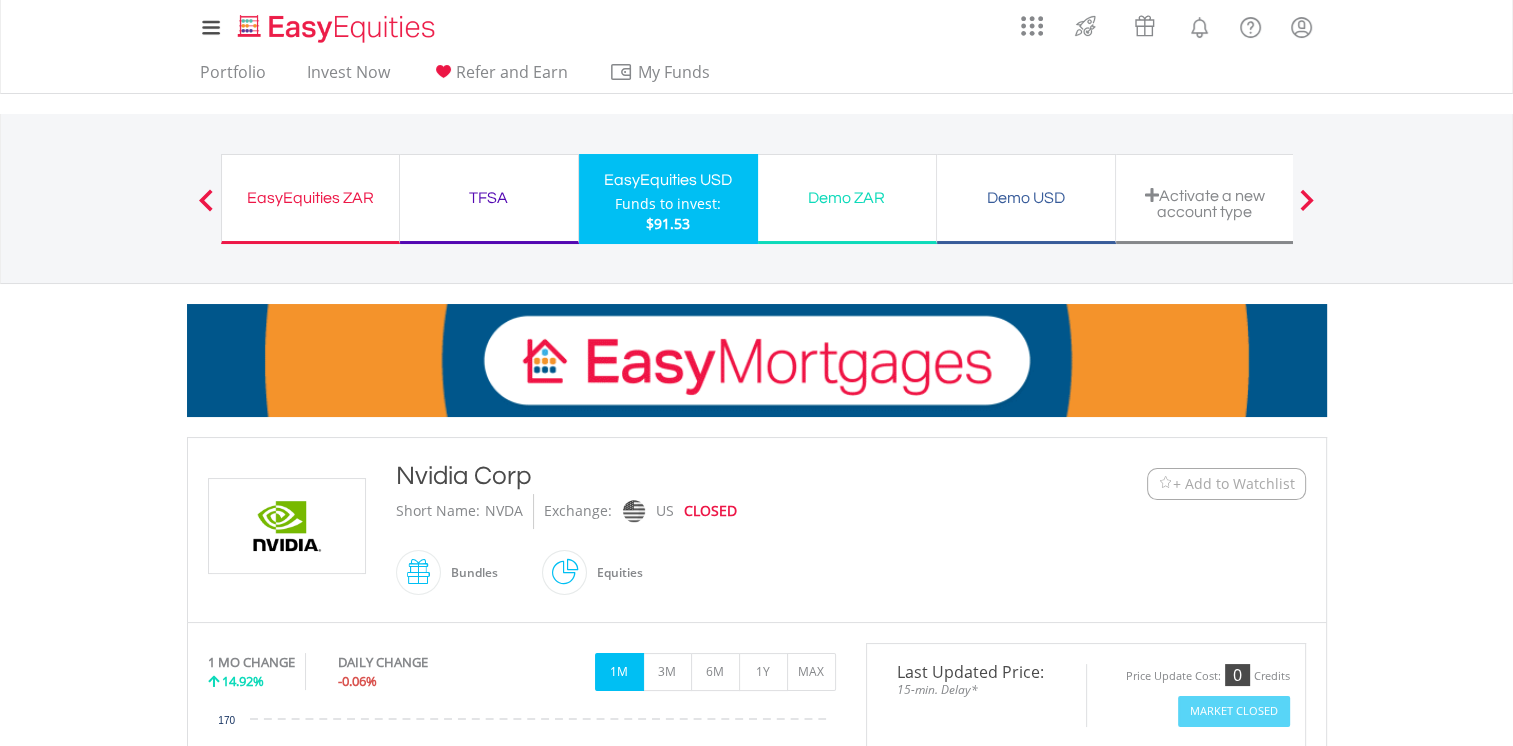 click on "TFSA" at bounding box center (489, 198) 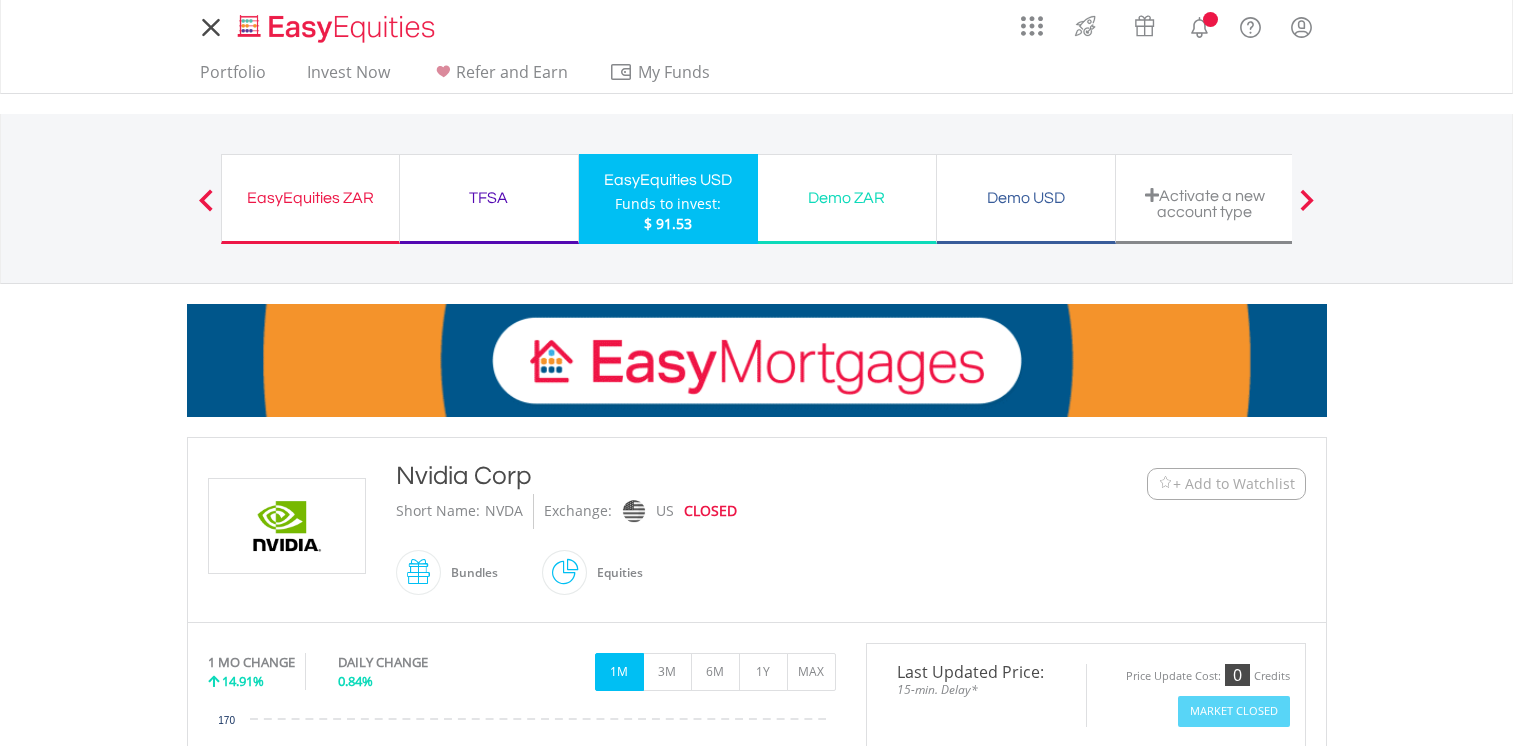 scroll, scrollTop: 0, scrollLeft: 0, axis: both 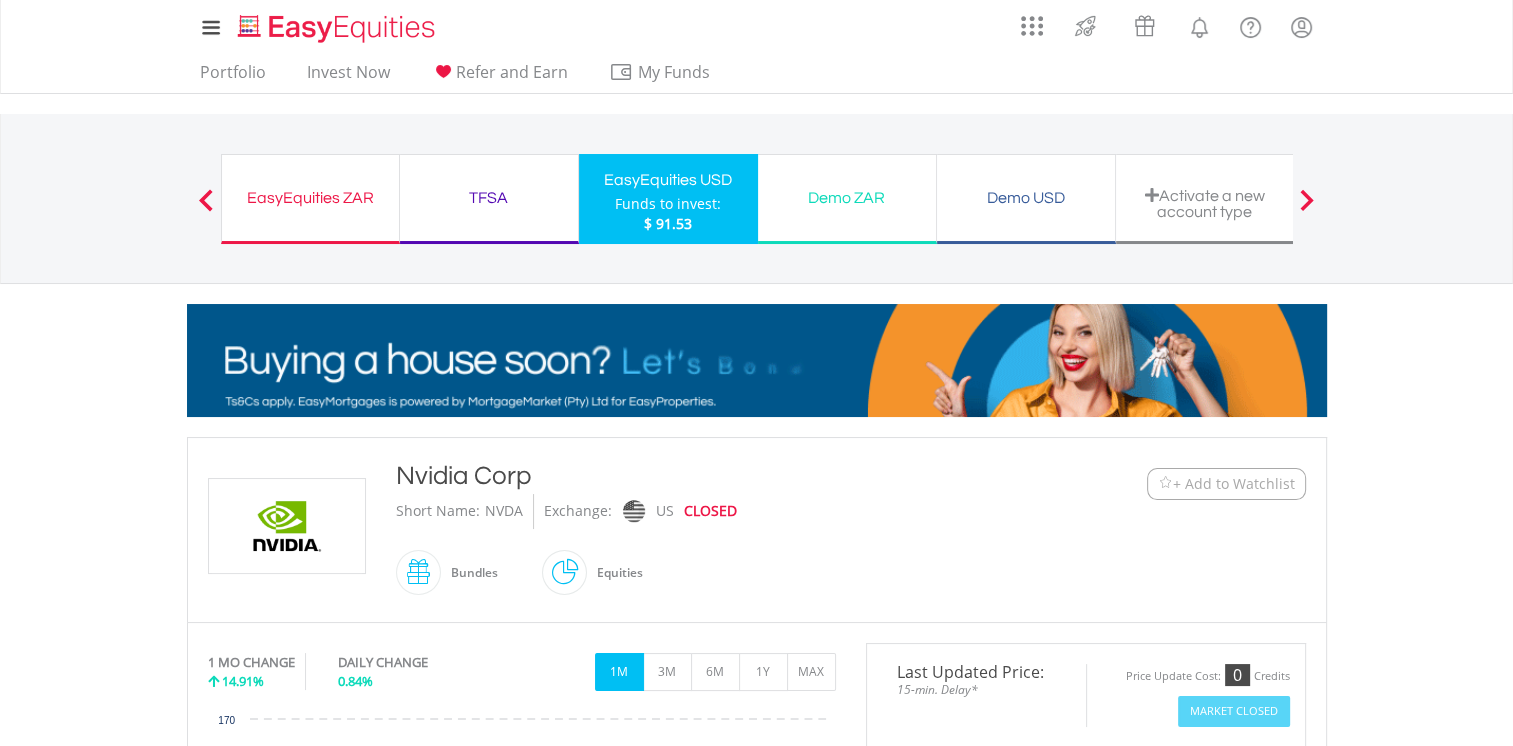 click on "TFSA" at bounding box center [489, 198] 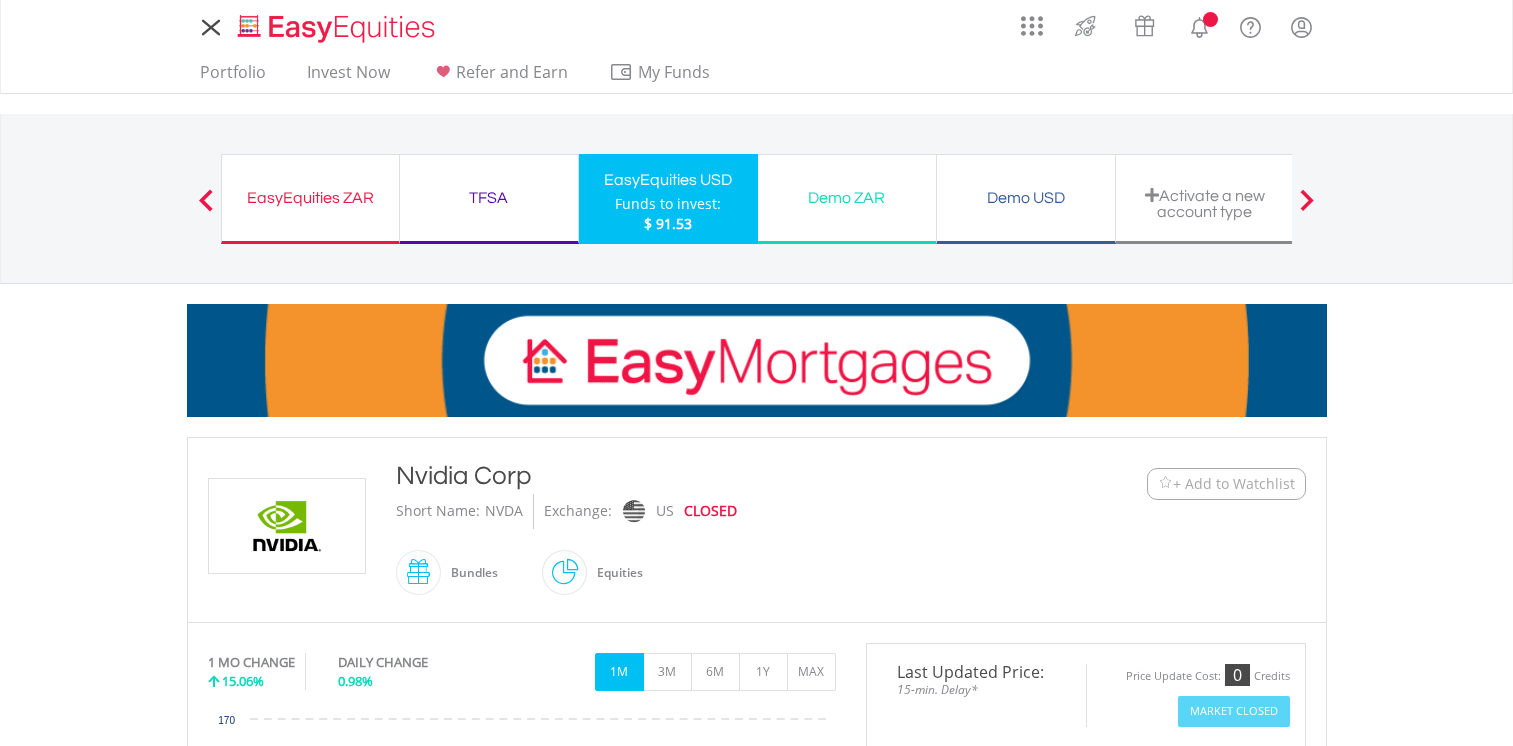 scroll, scrollTop: 0, scrollLeft: 0, axis: both 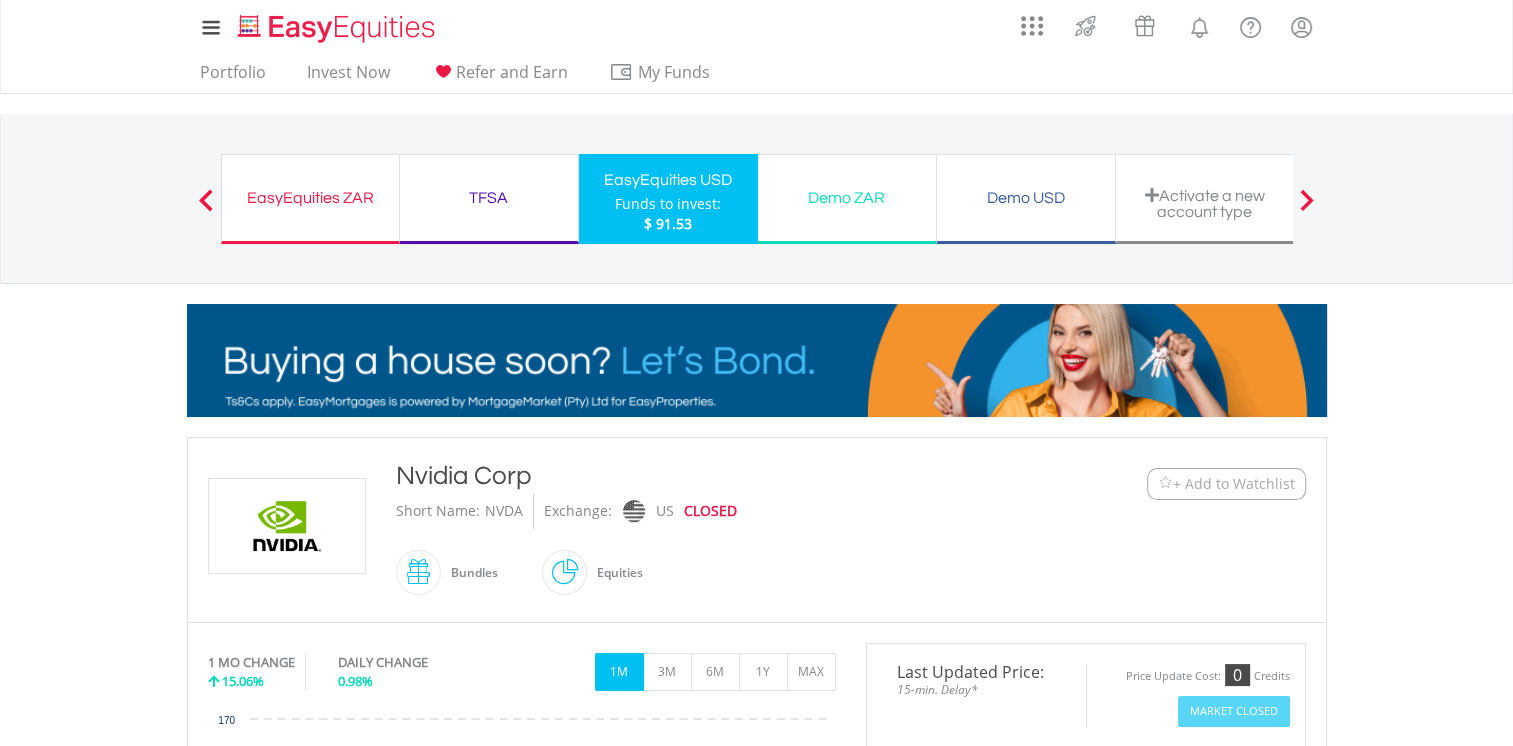 drag, startPoint x: 392, startPoint y: 183, endPoint x: 352, endPoint y: 194, distance: 41.484936 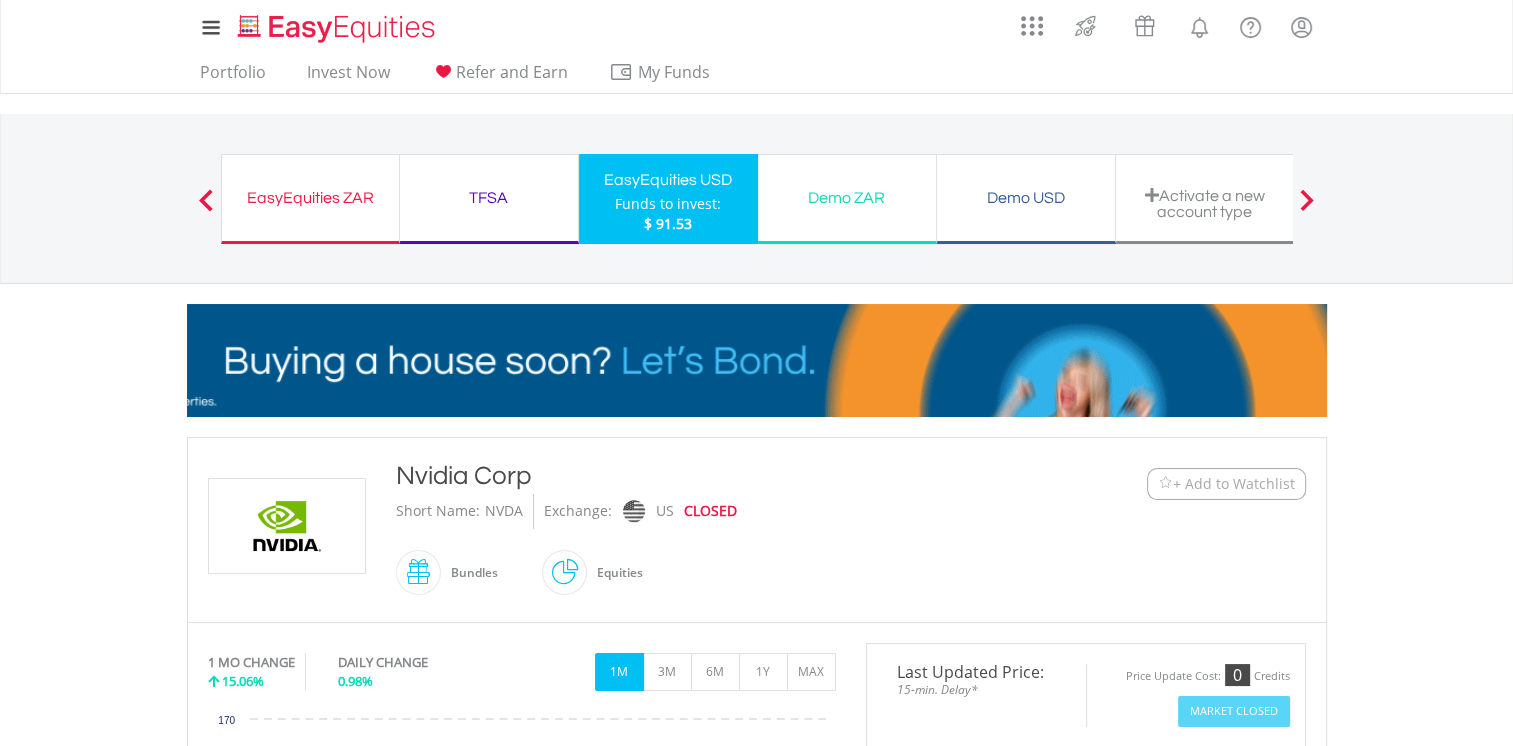 click on "EasyEquities ZAR
Funds to invest:
$ 91.53" at bounding box center [310, 199] 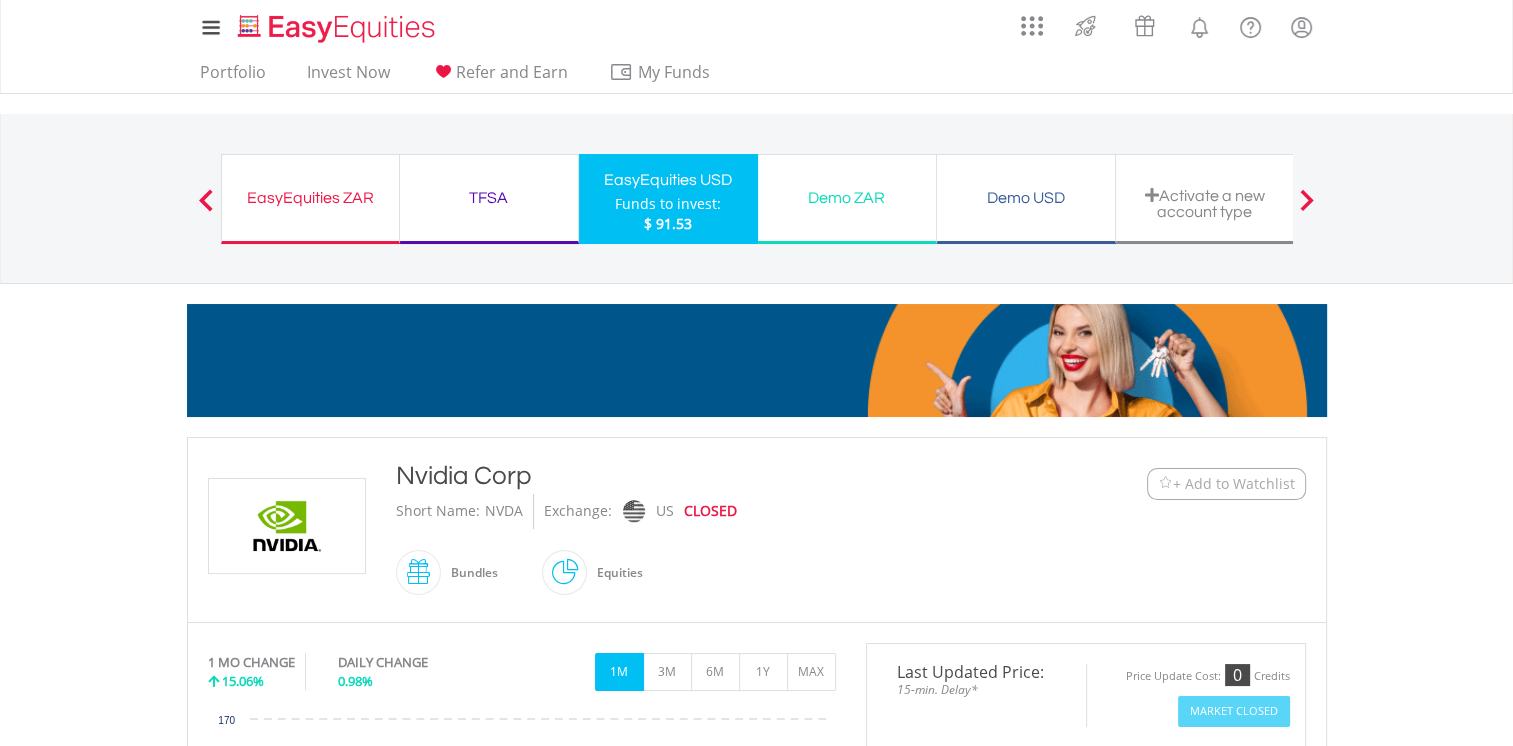 click on "EasyEquities ZAR" at bounding box center (310, 198) 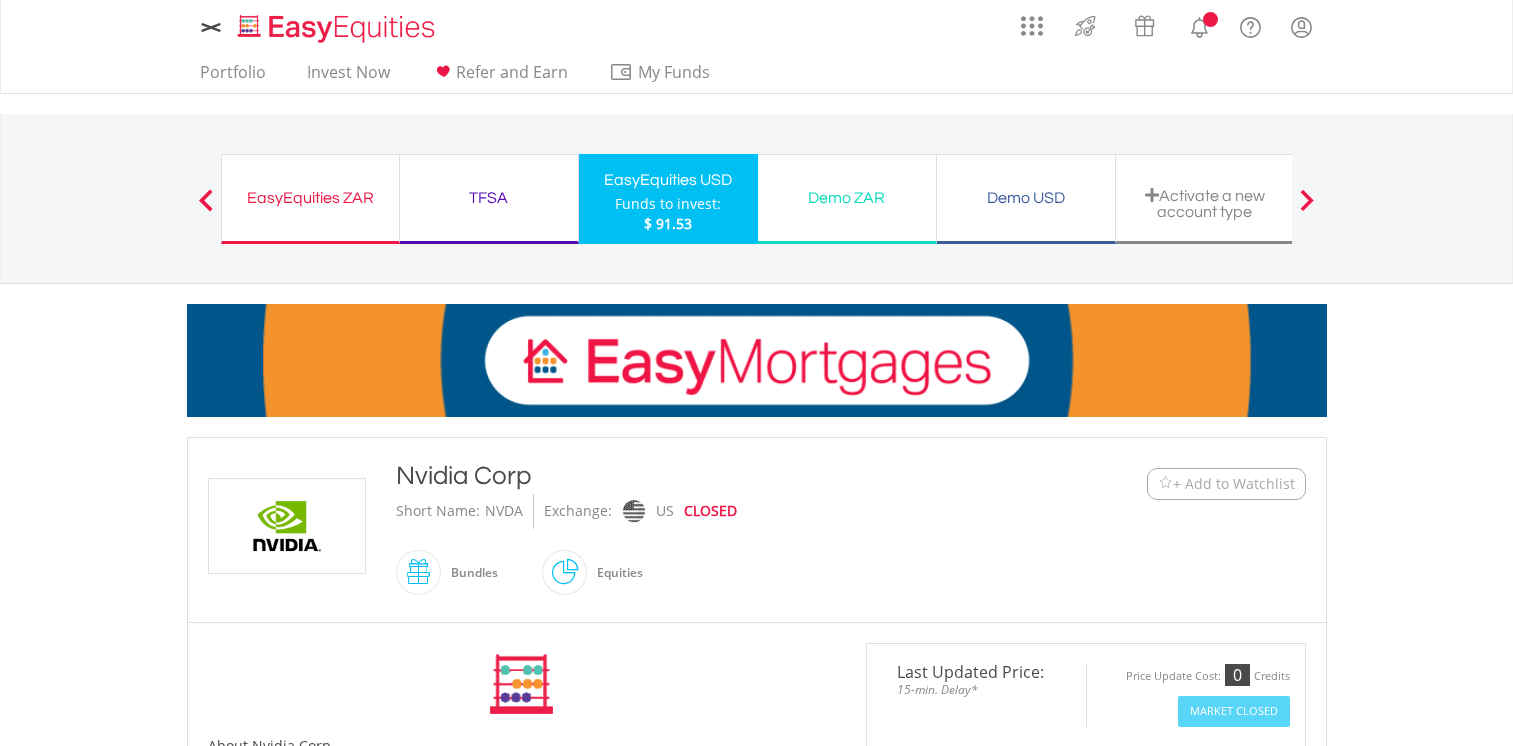 scroll, scrollTop: 0, scrollLeft: 0, axis: both 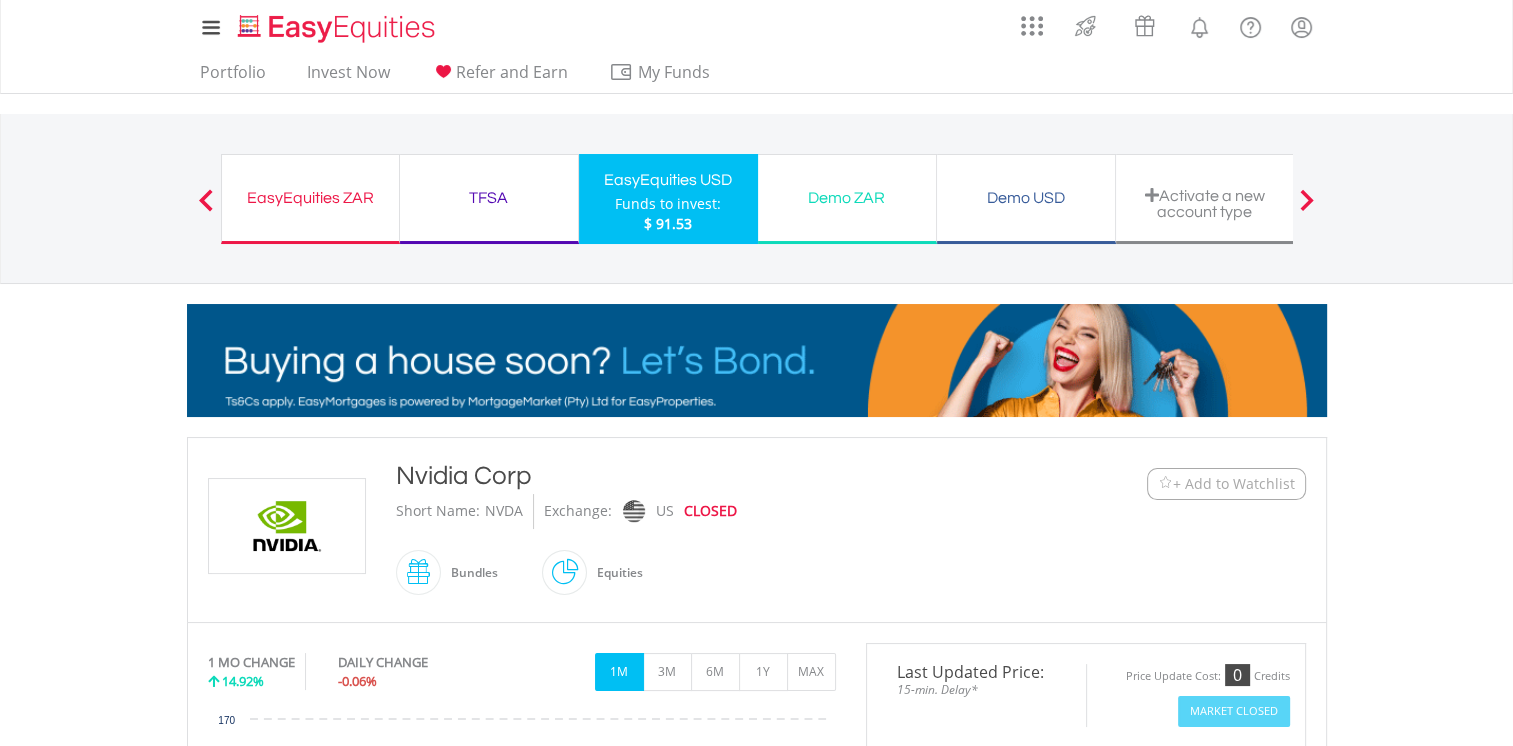 click on "EasyEquities ZAR" at bounding box center [310, 198] 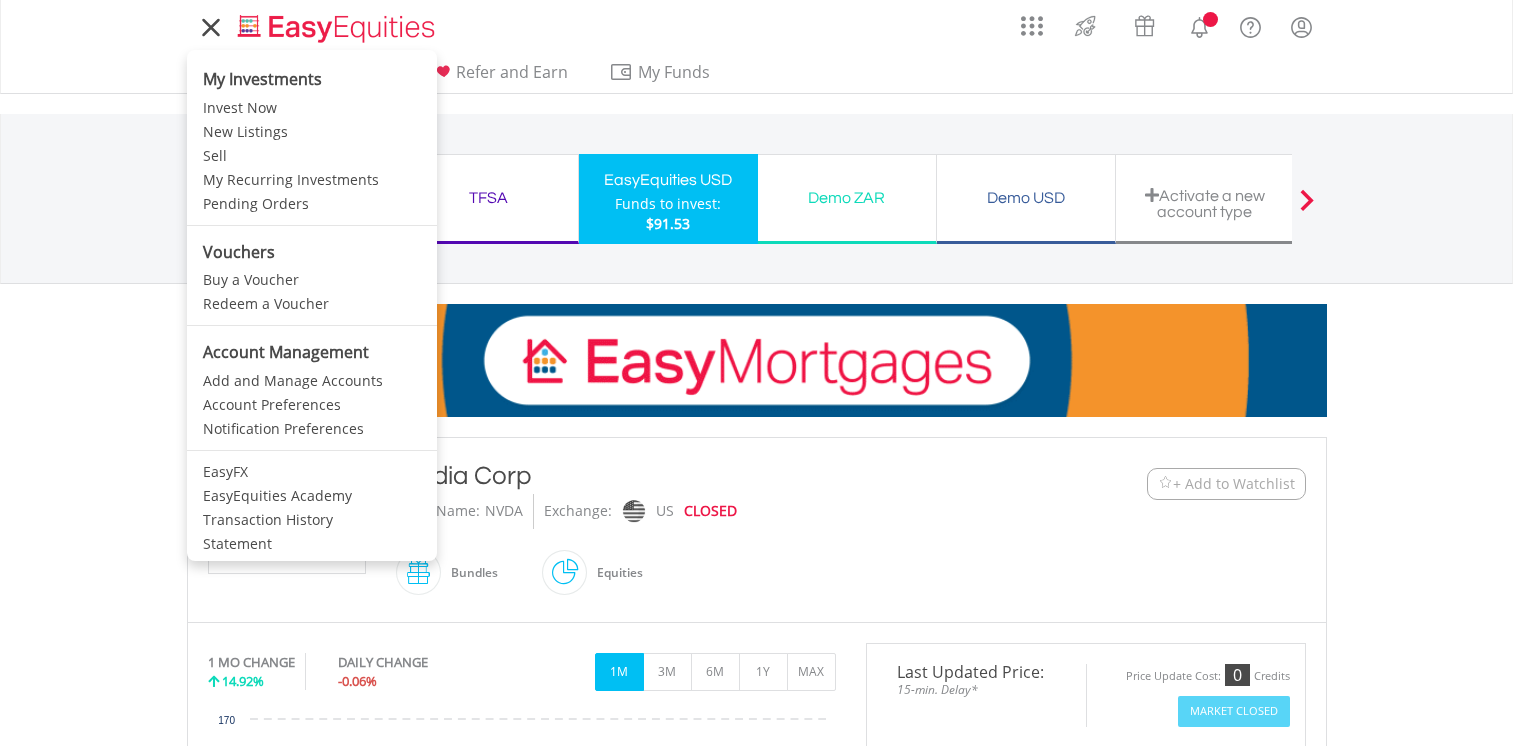 scroll, scrollTop: 0, scrollLeft: 0, axis: both 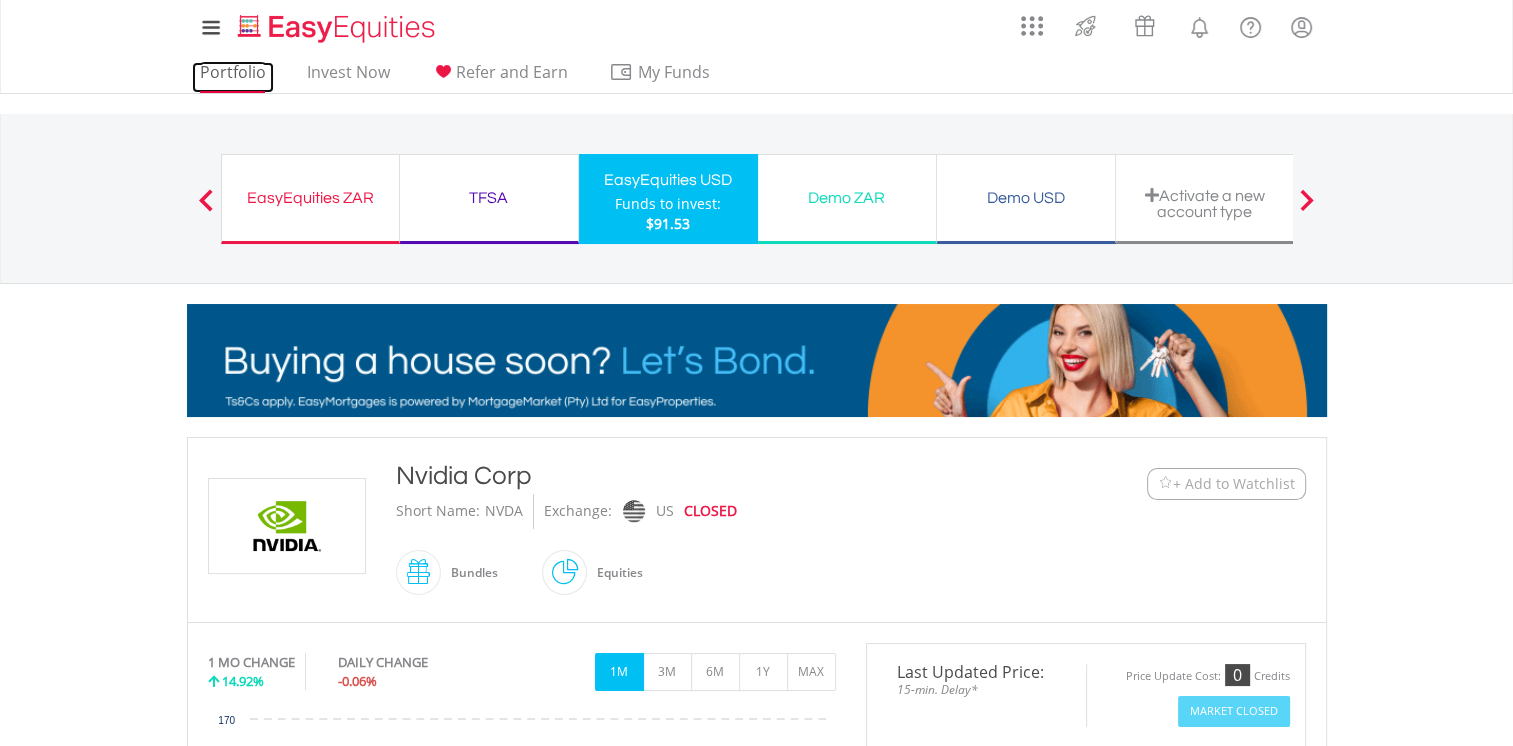 click on "Portfolio" at bounding box center (233, 77) 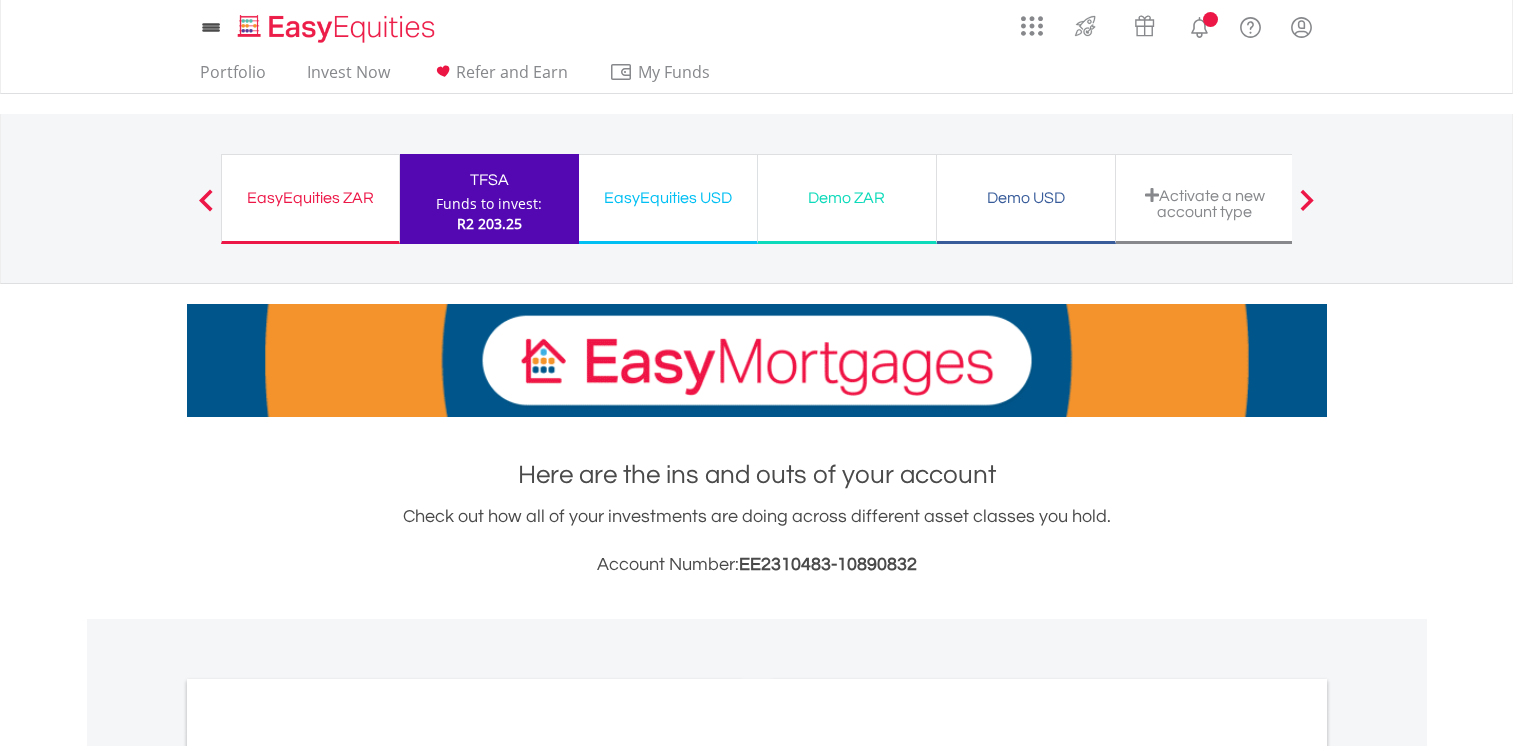 scroll, scrollTop: 0, scrollLeft: 0, axis: both 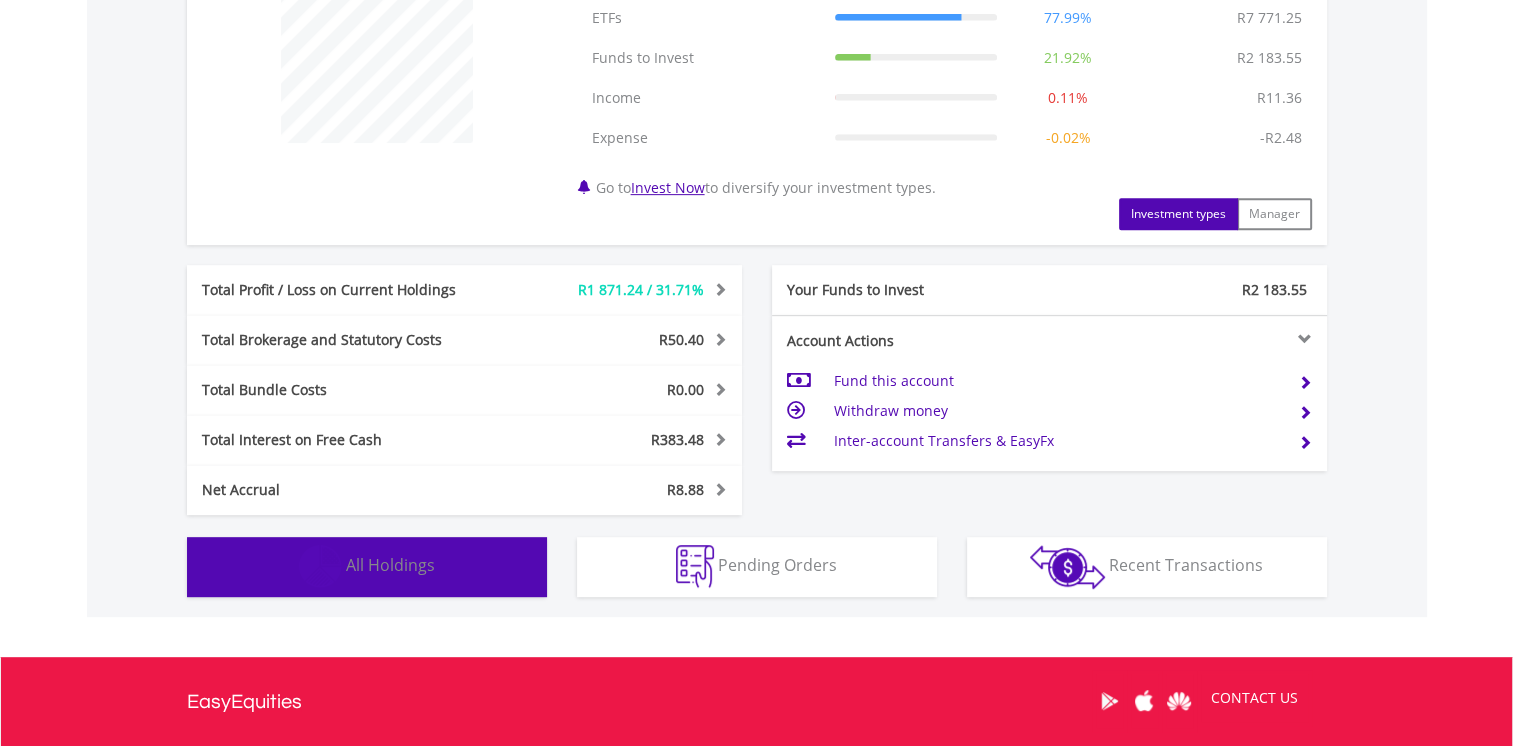 click on "Holdings
All Holdings" at bounding box center [367, 567] 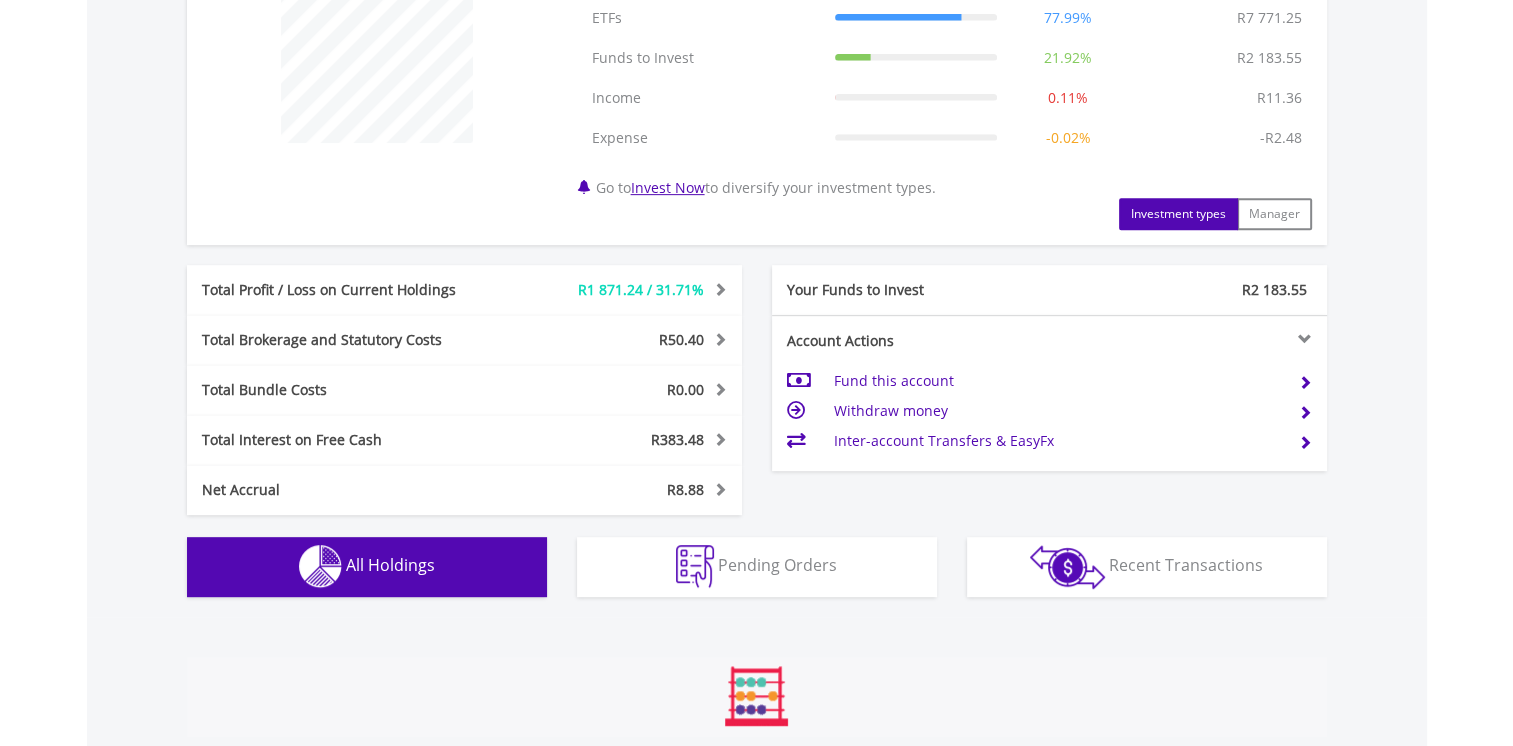 scroll, scrollTop: 1481, scrollLeft: 0, axis: vertical 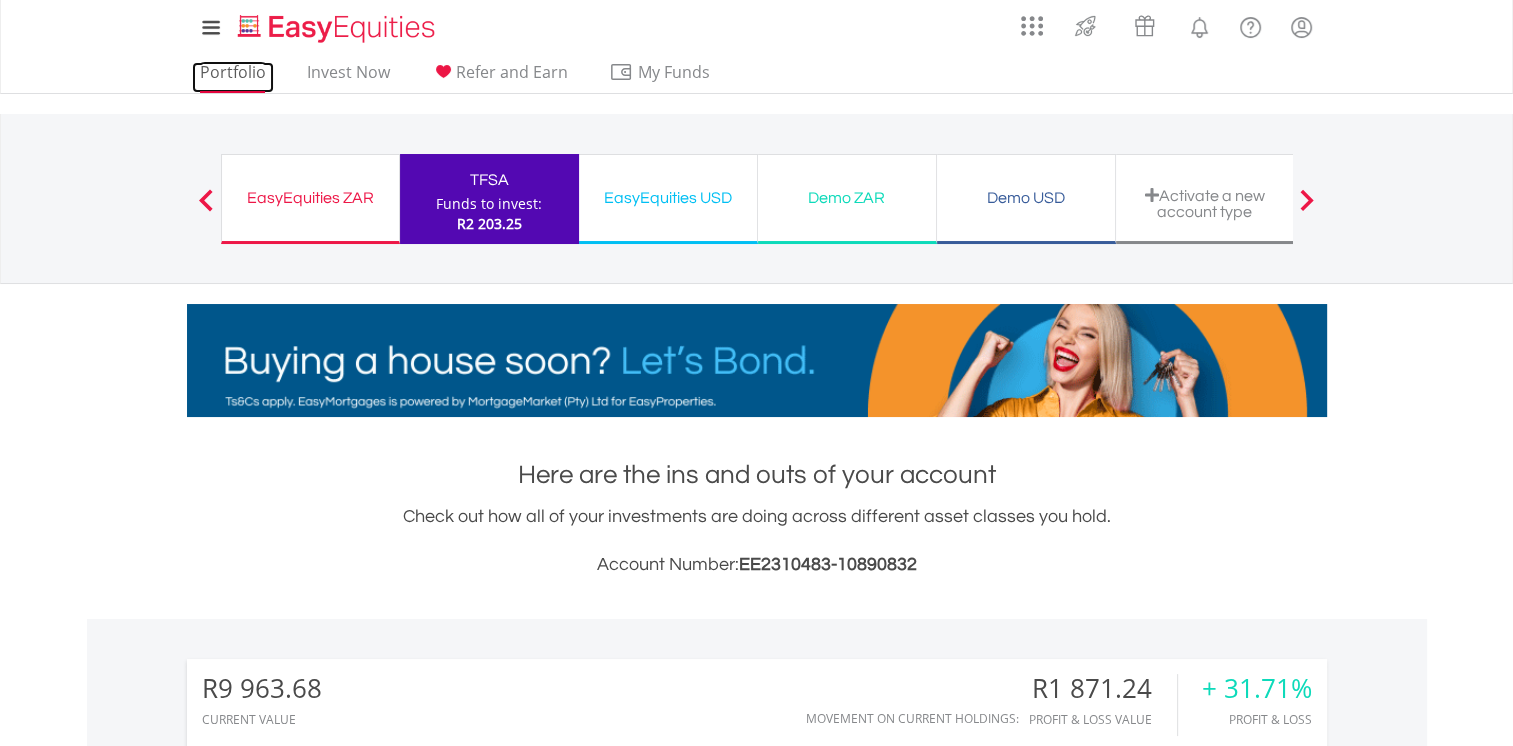 click on "Portfolio" at bounding box center (233, 77) 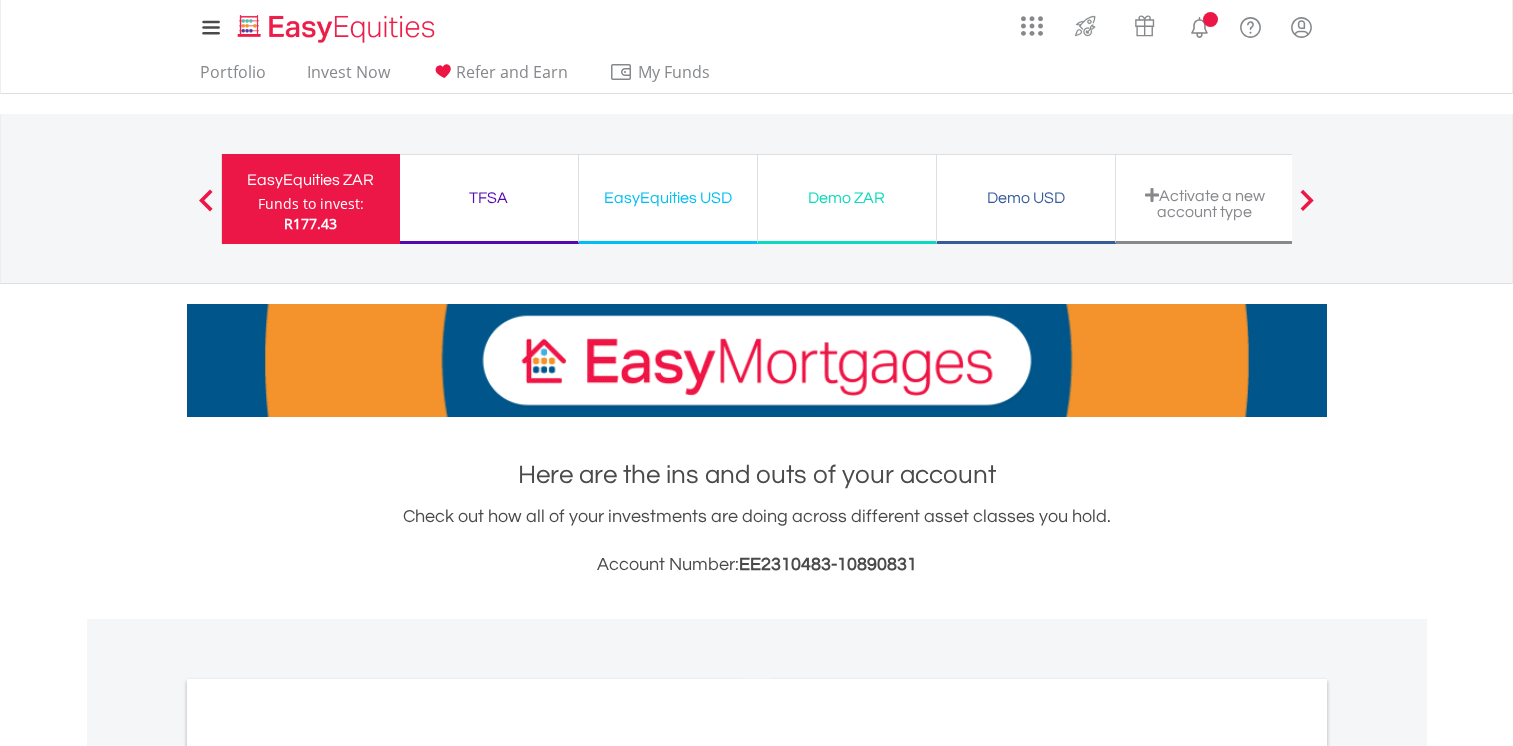 scroll, scrollTop: 0, scrollLeft: 0, axis: both 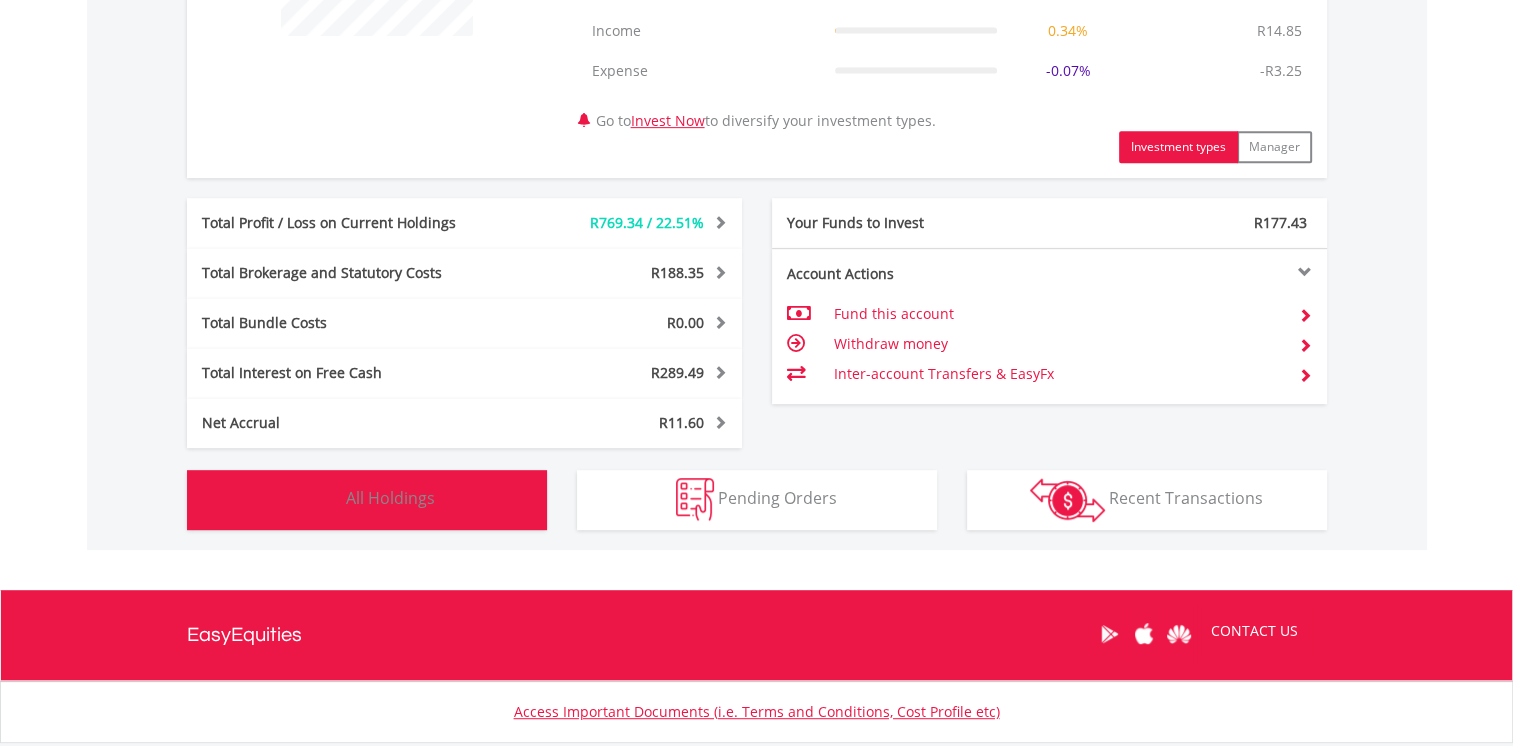 click on "All Holdings" at bounding box center [390, 498] 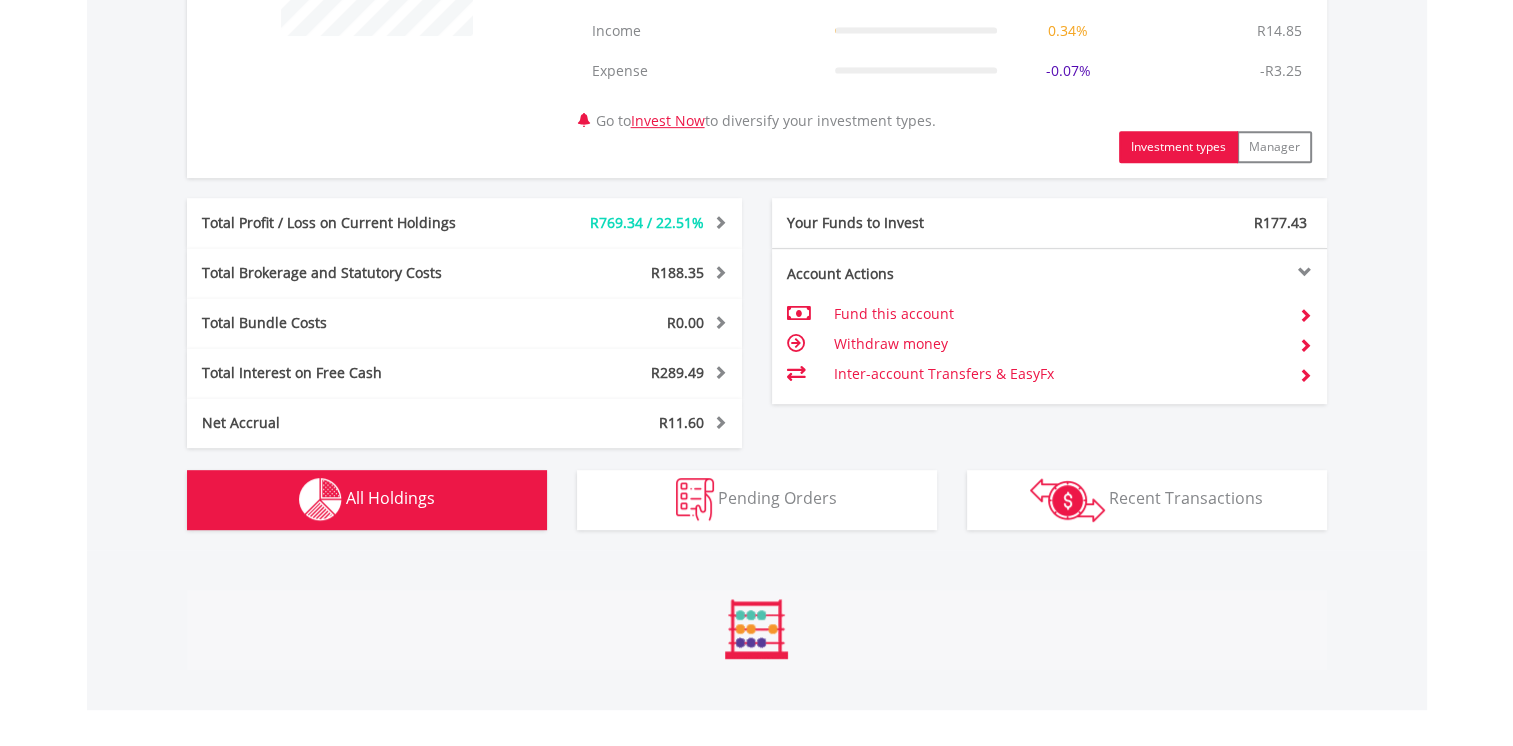 scroll, scrollTop: 1521, scrollLeft: 0, axis: vertical 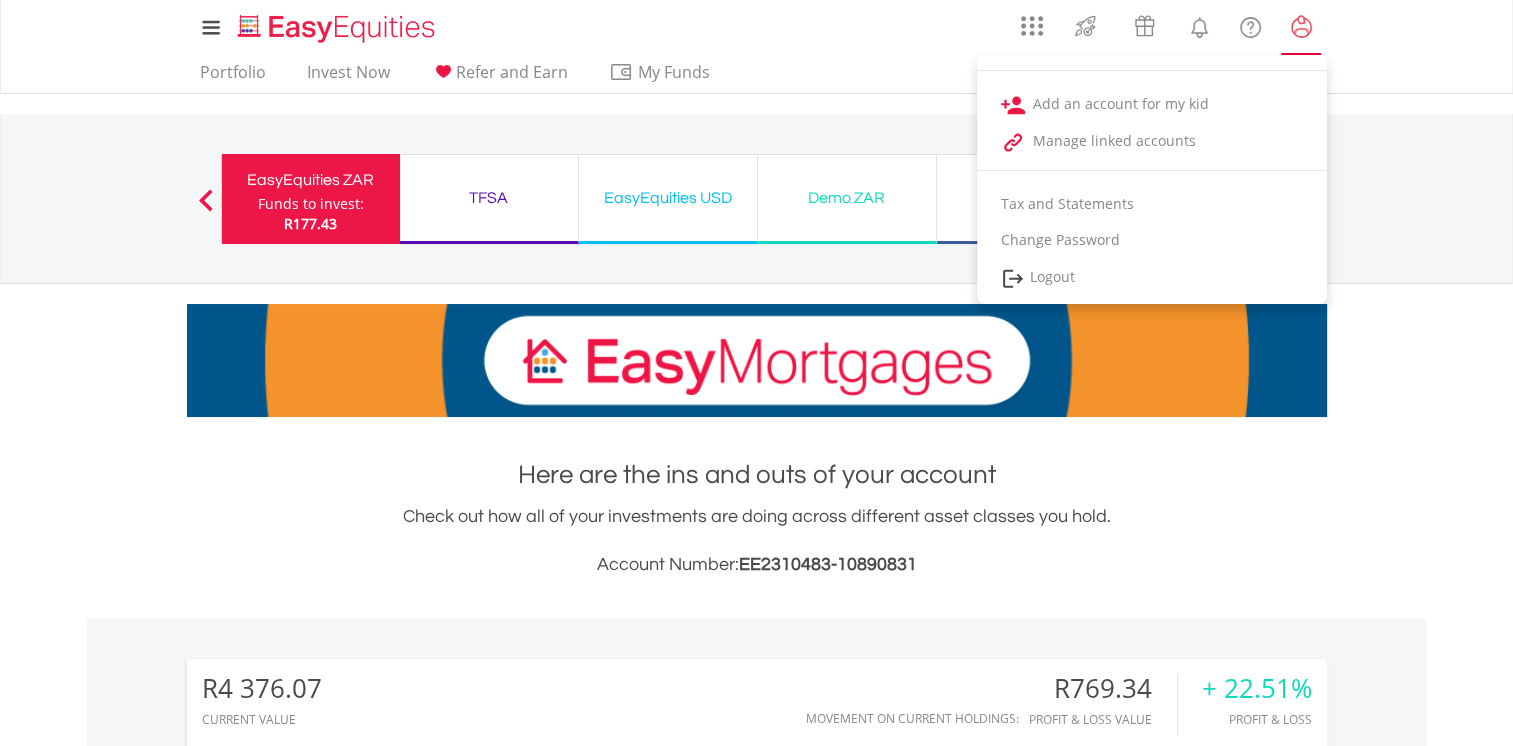 click at bounding box center (1301, 27) 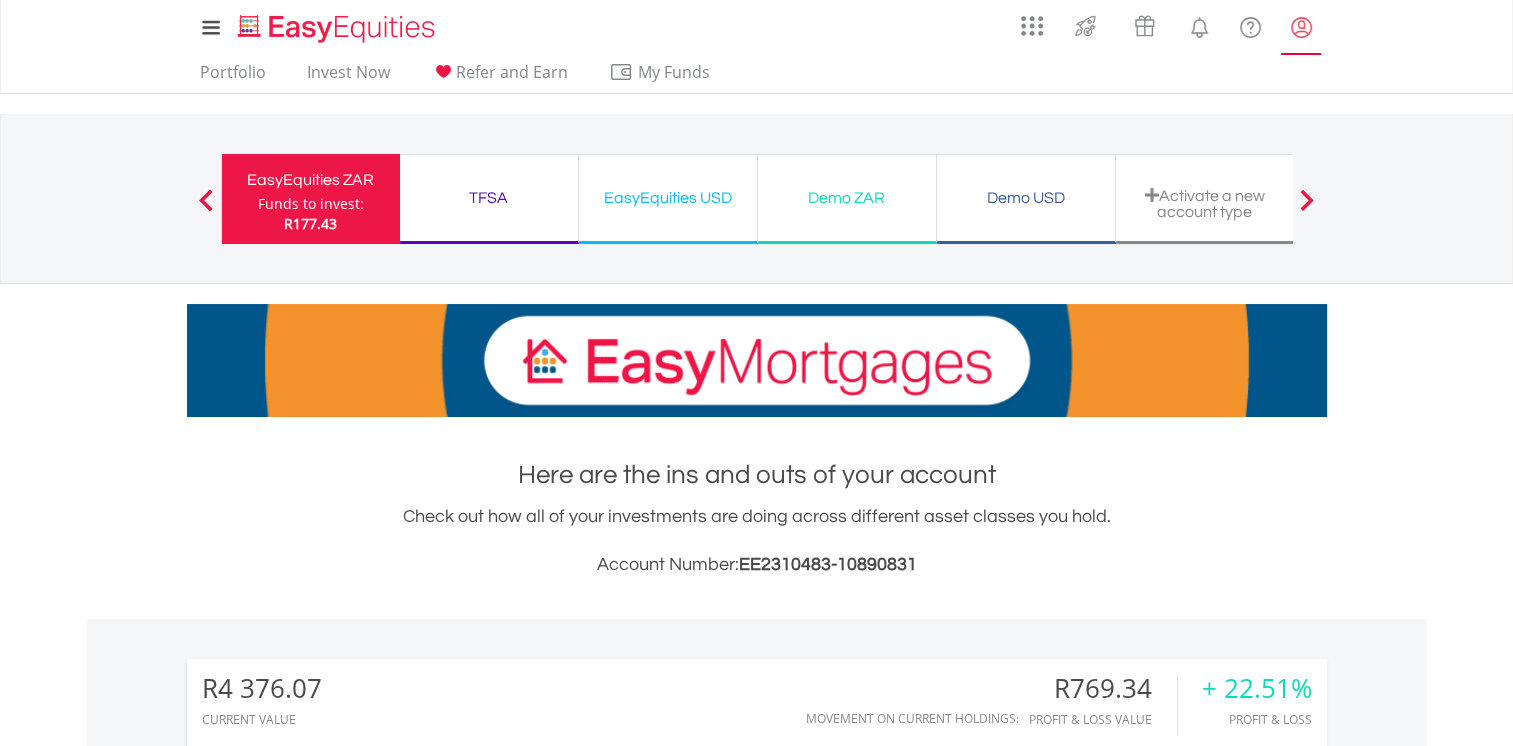 click at bounding box center (1301, 27) 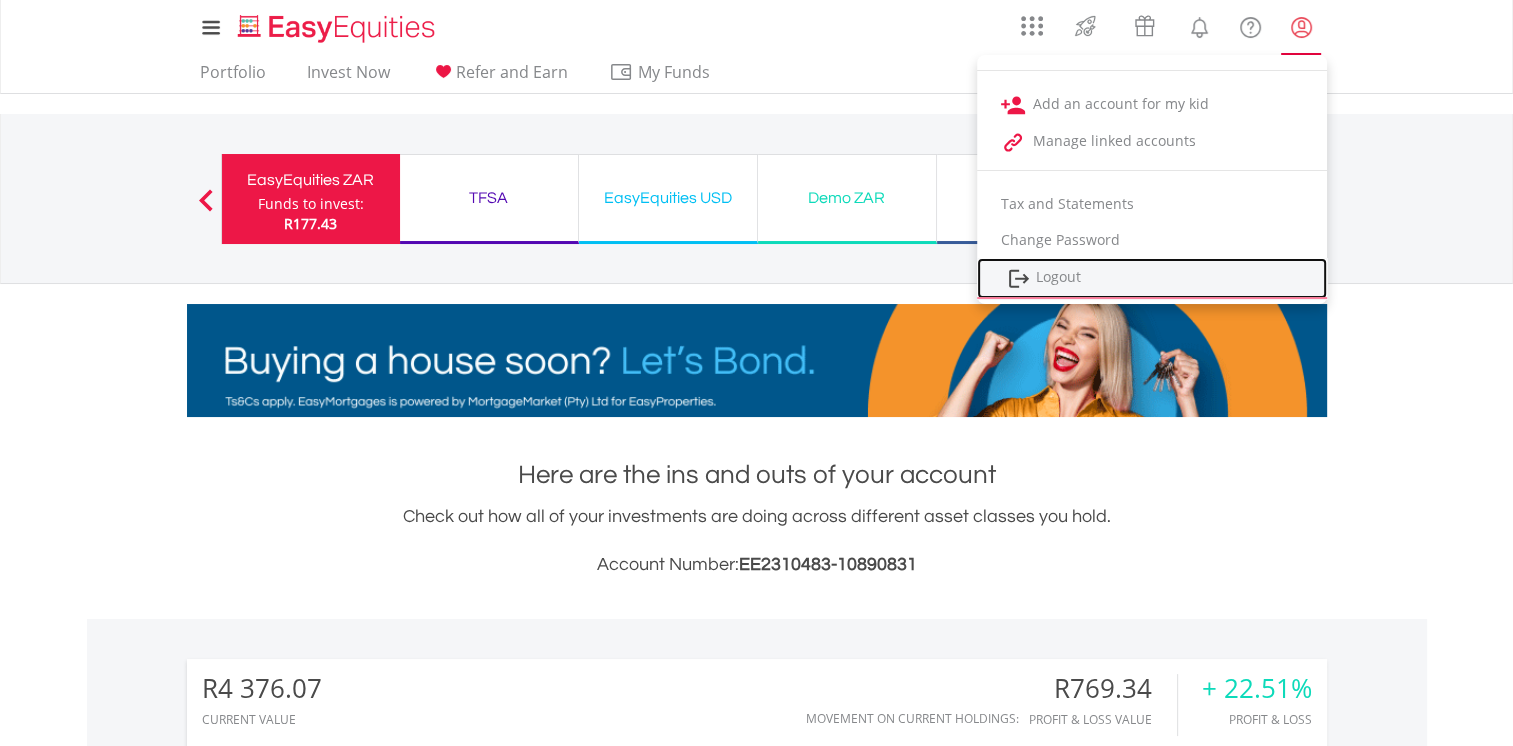 click on "Logout" at bounding box center [1152, 278] 